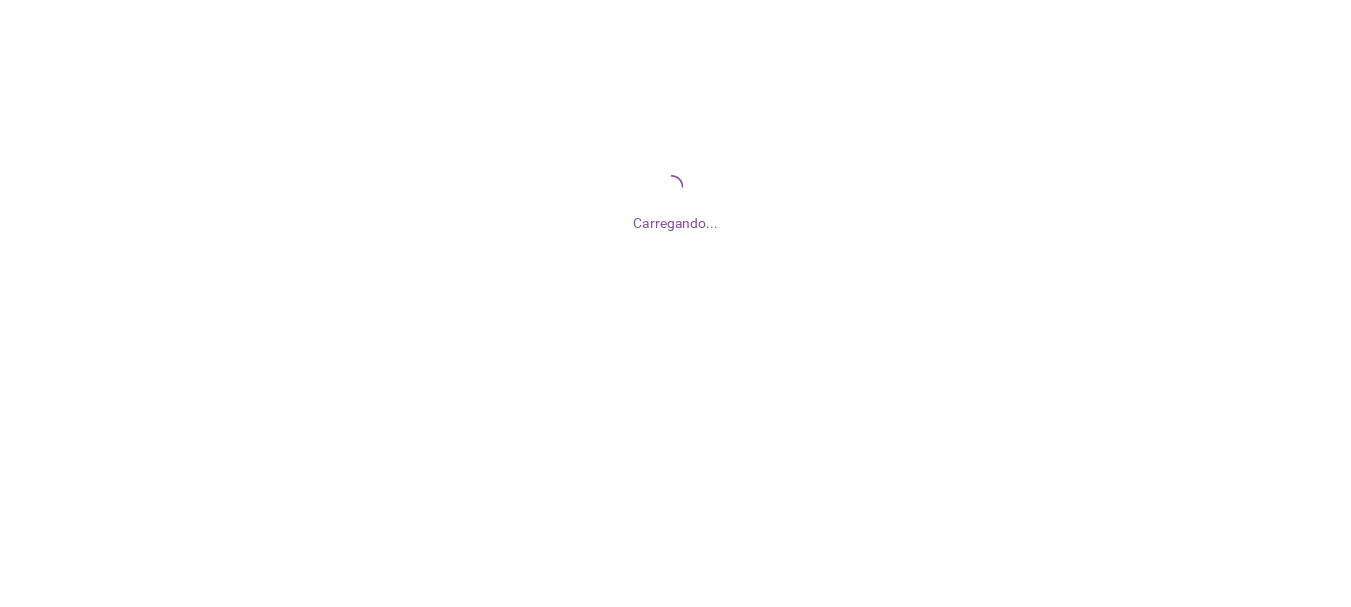 scroll, scrollTop: 0, scrollLeft: 0, axis: both 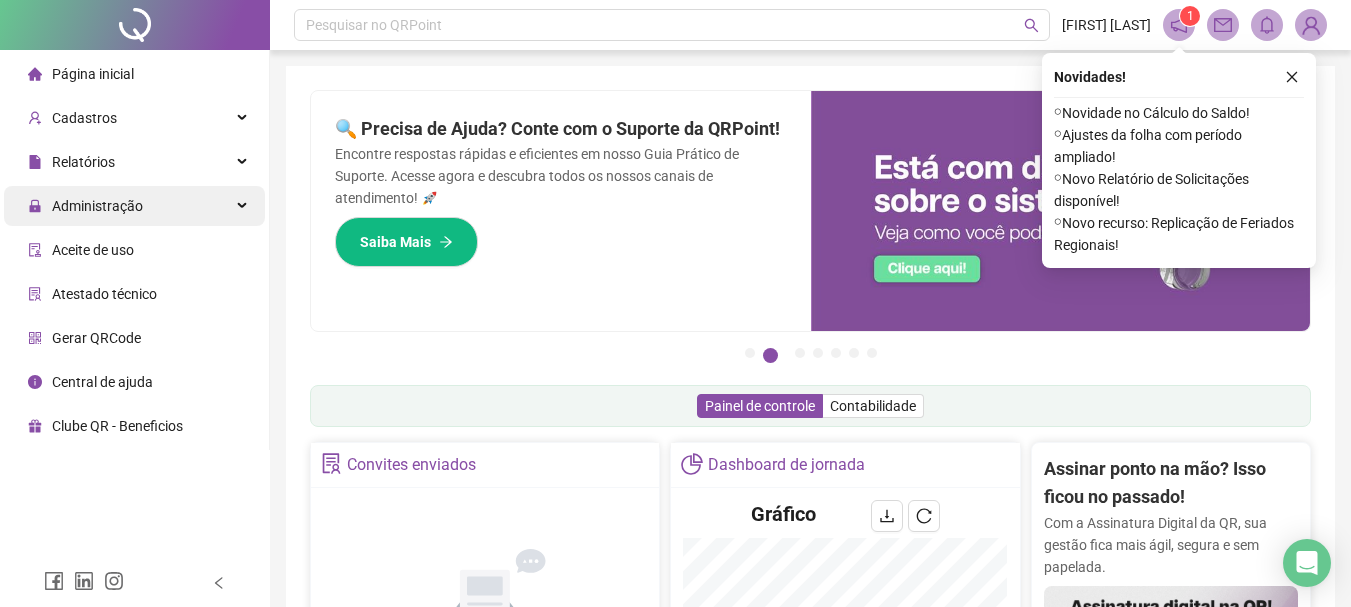 drag, startPoint x: 169, startPoint y: 195, endPoint x: 173, endPoint y: 207, distance: 12.649111 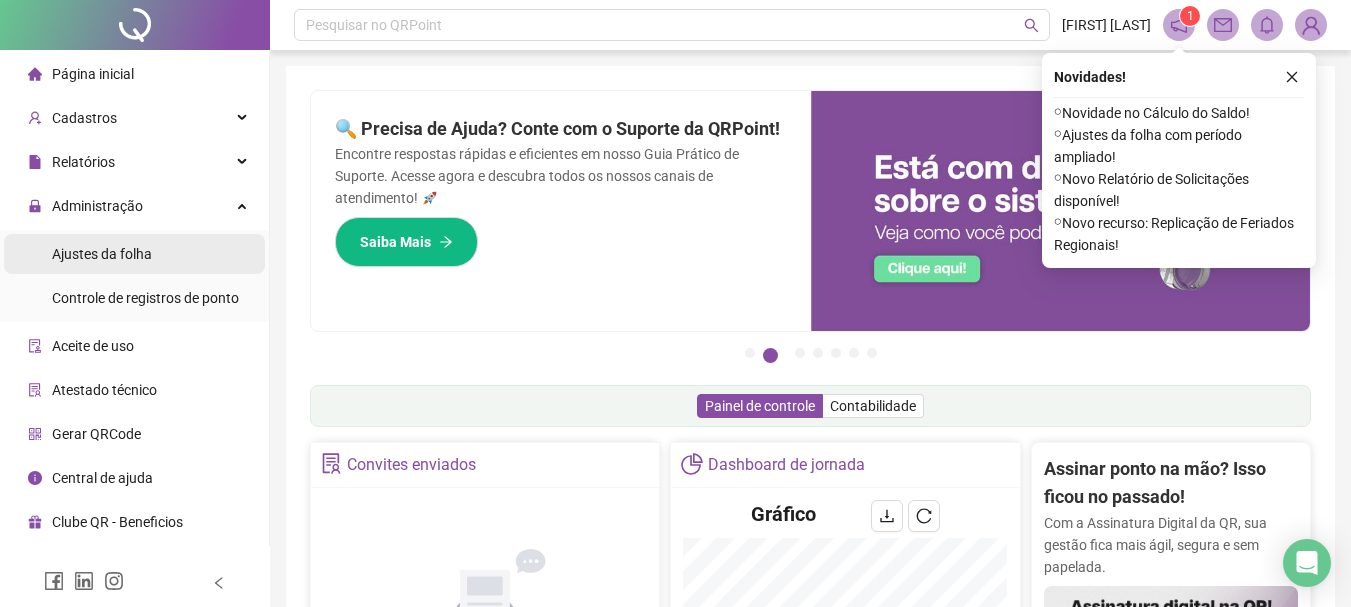 click on "Ajustes da folha" at bounding box center [134, 254] 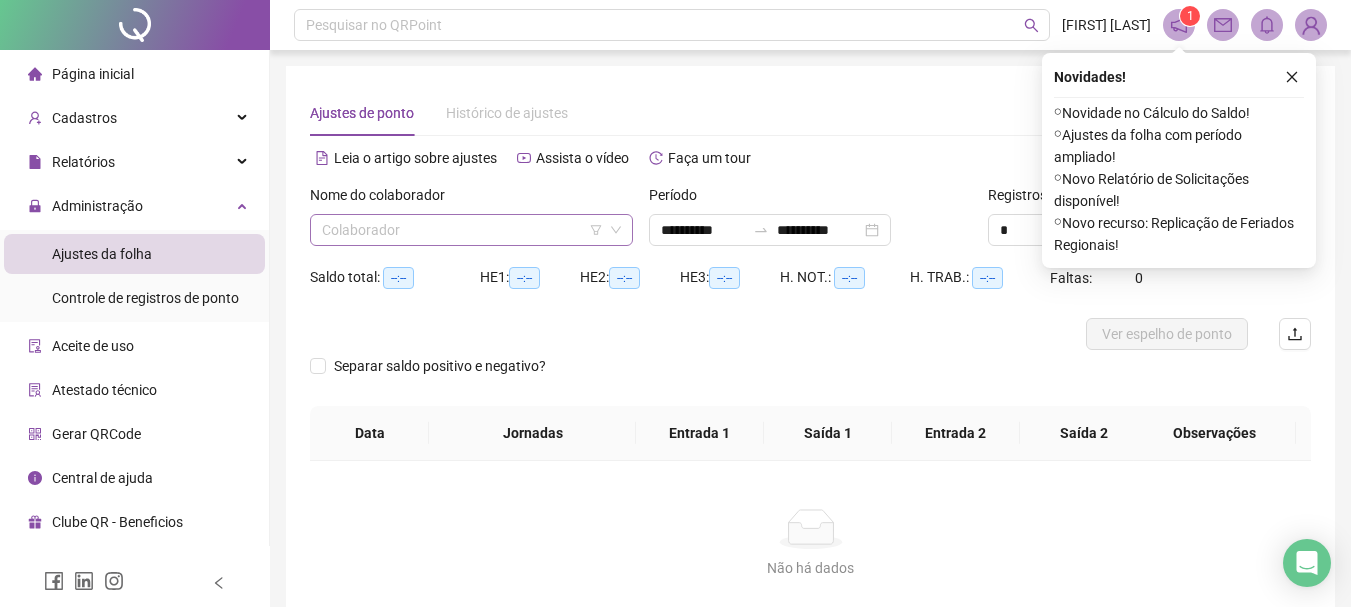 click at bounding box center [465, 230] 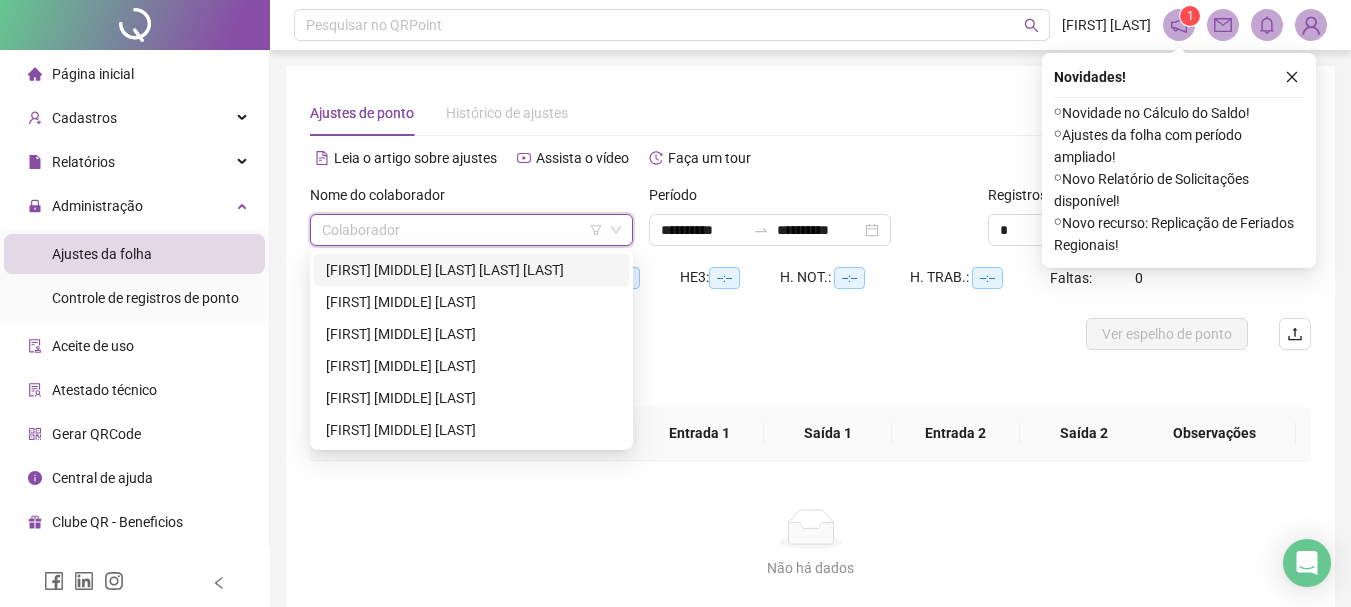 click on "[FIRST] [MIDDLE] [LAST] [LAST] [LAST]" at bounding box center [471, 270] 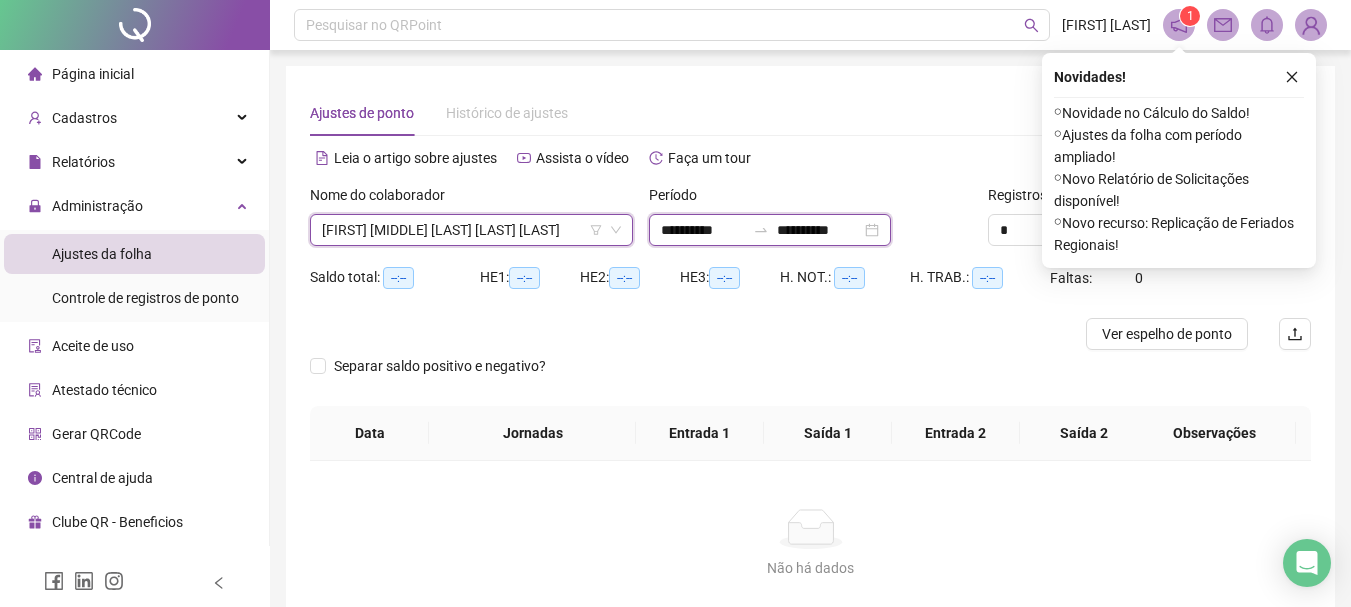 click on "**********" at bounding box center [703, 230] 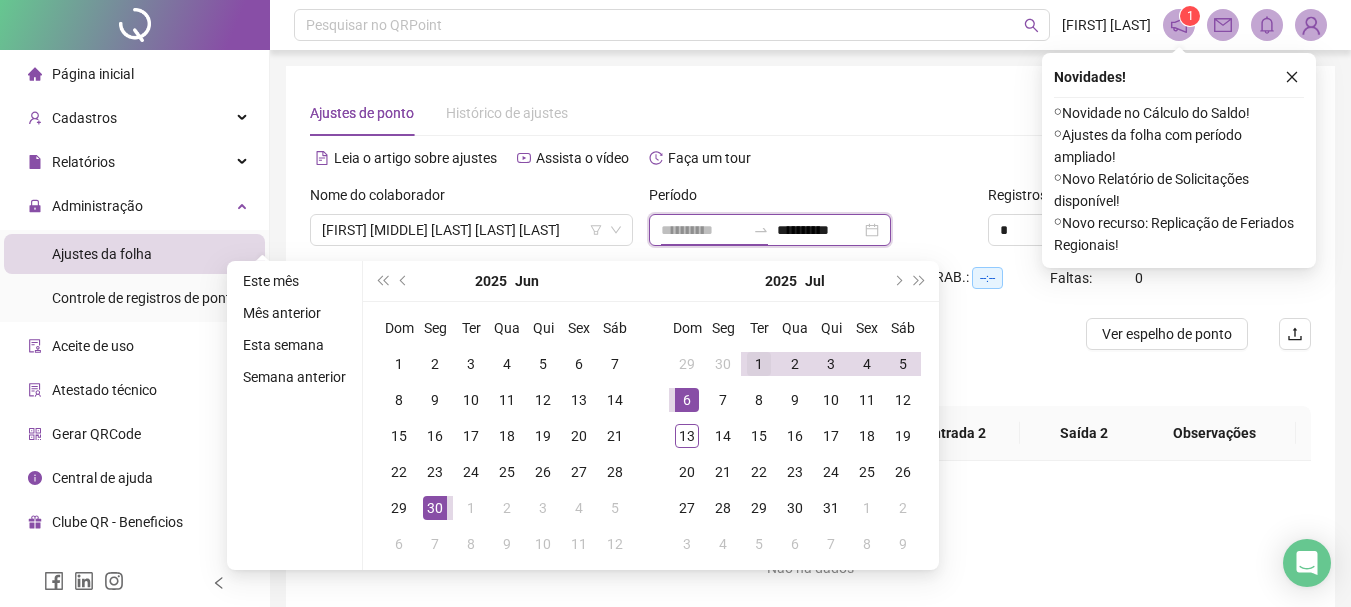 type on "**********" 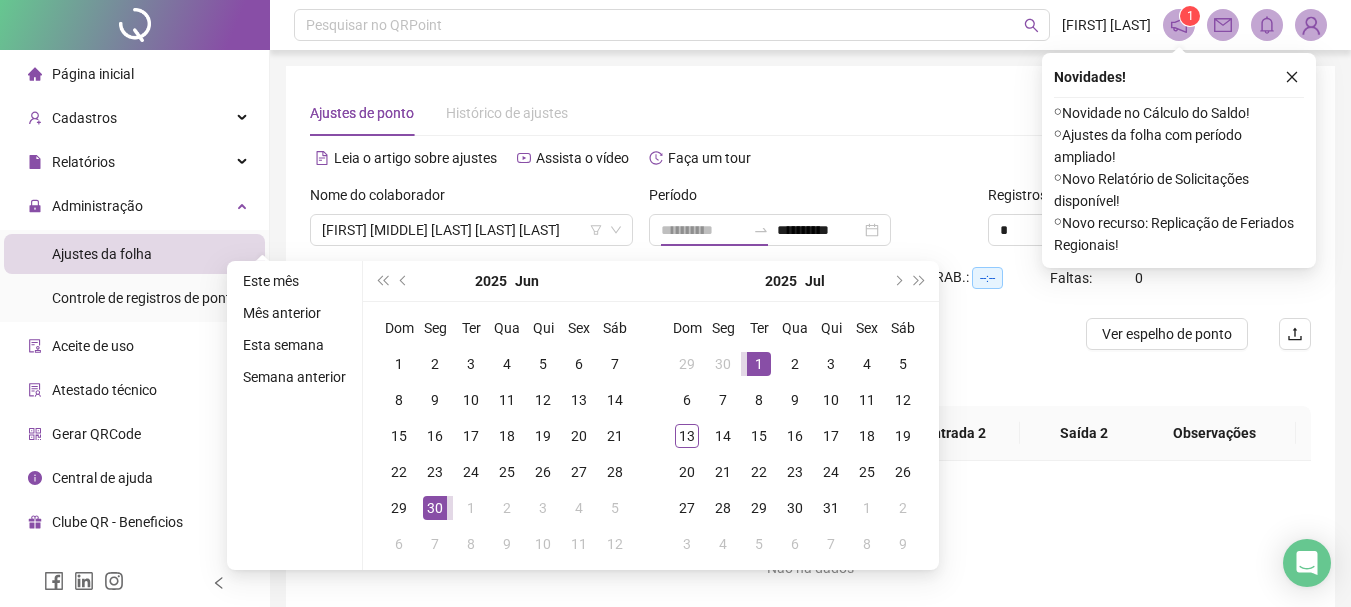 click on "1" at bounding box center [759, 364] 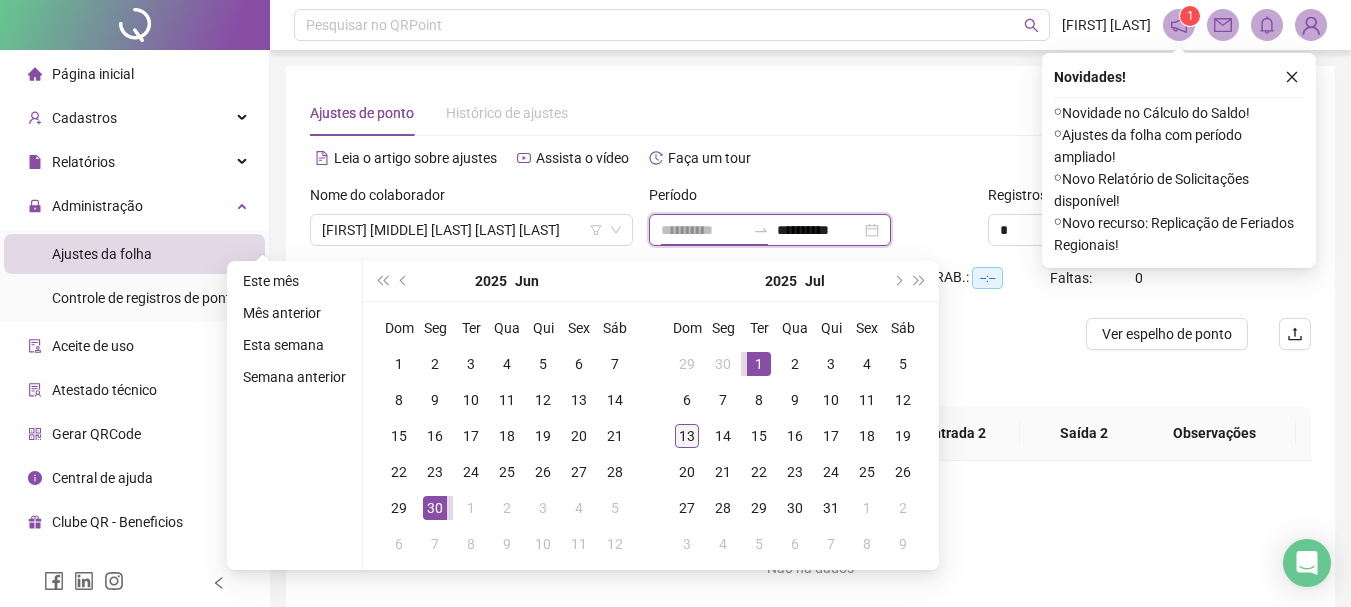 type on "**********" 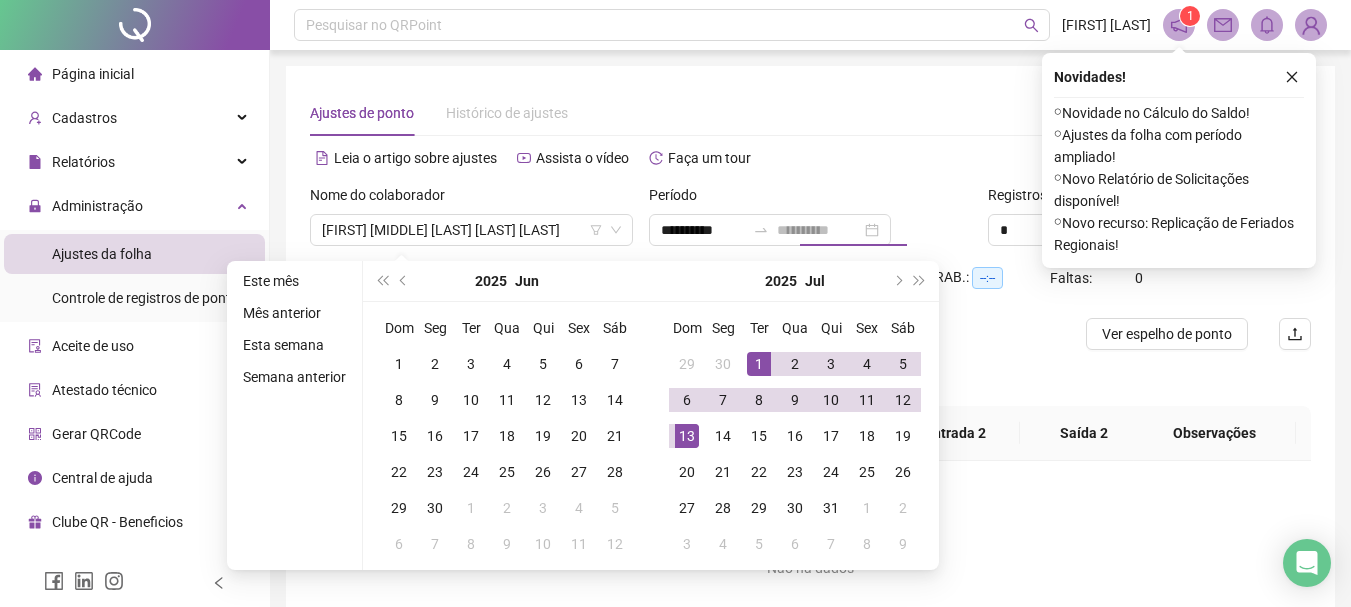 click on "13" at bounding box center [687, 436] 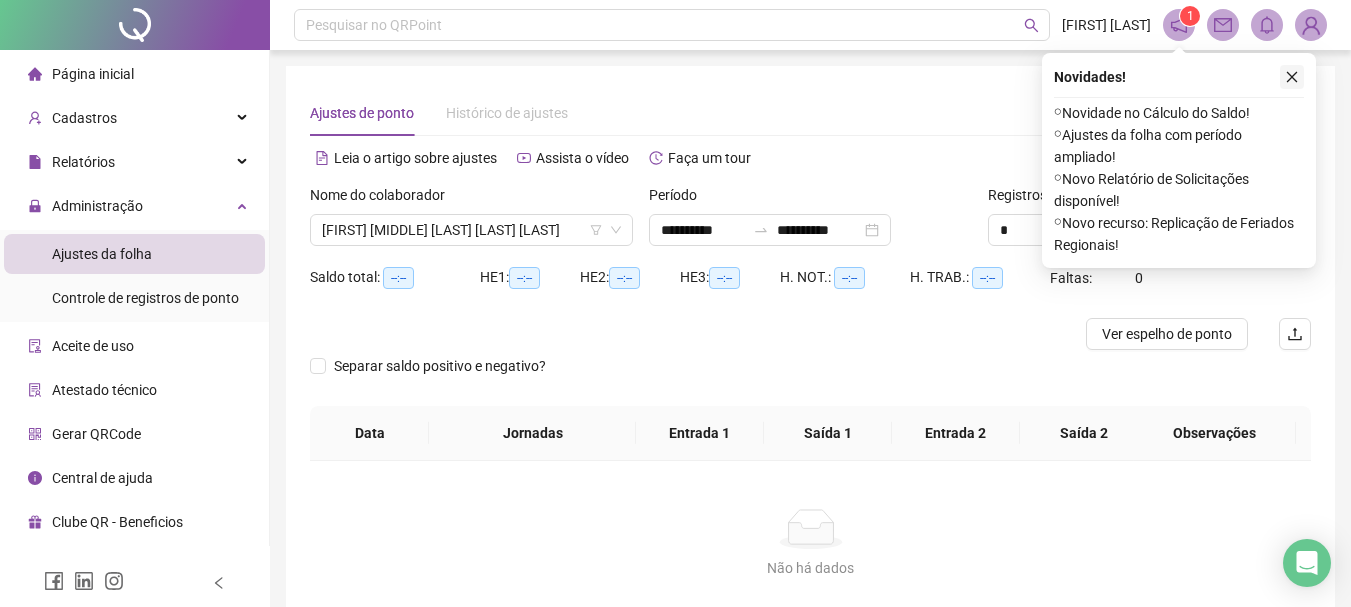 click at bounding box center [1292, 77] 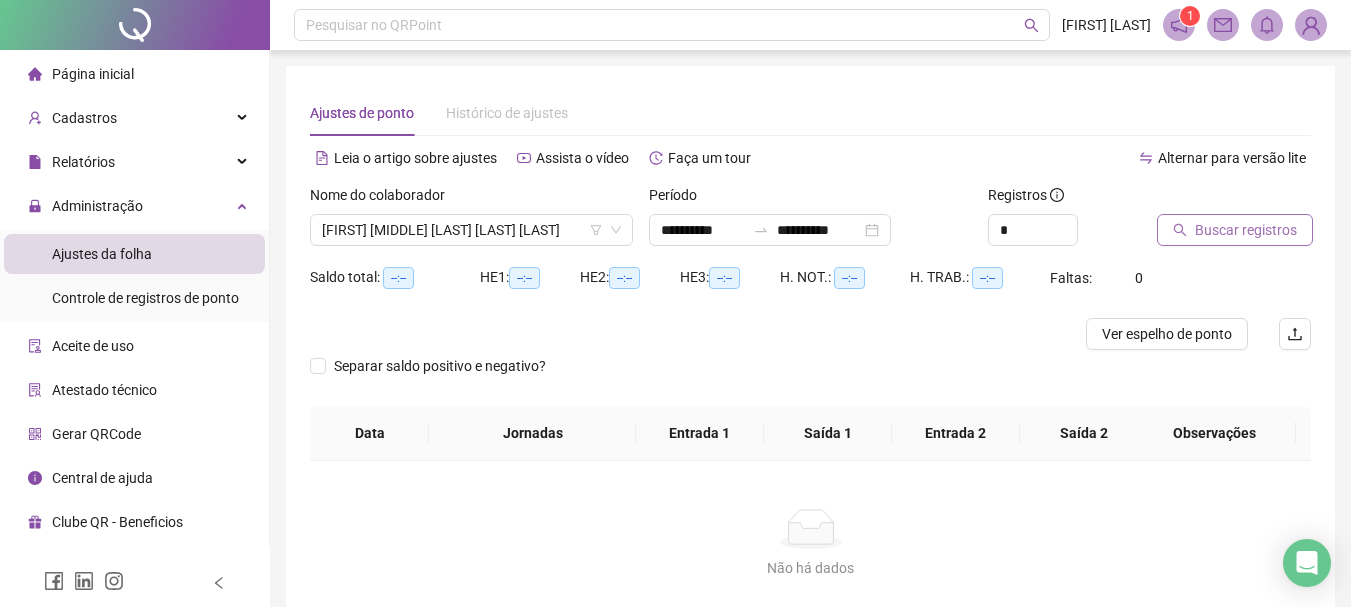 click on "Buscar registros" at bounding box center [1246, 230] 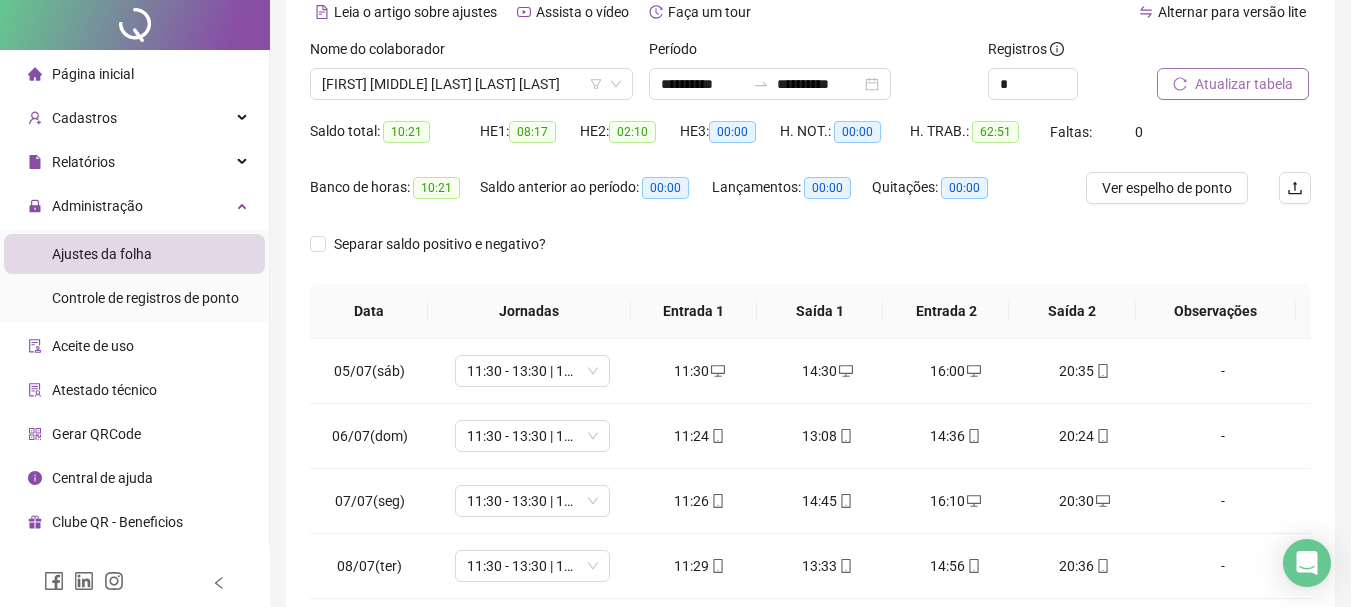 scroll, scrollTop: 415, scrollLeft: 0, axis: vertical 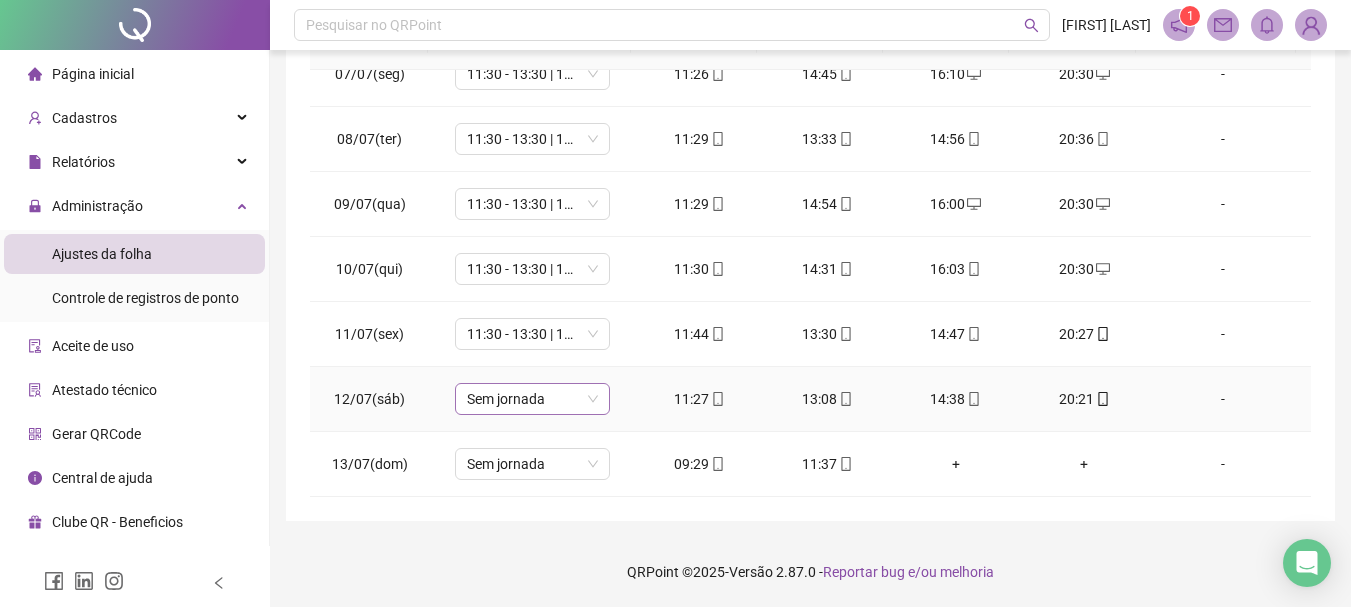 click on "Sem jornada" at bounding box center [532, 399] 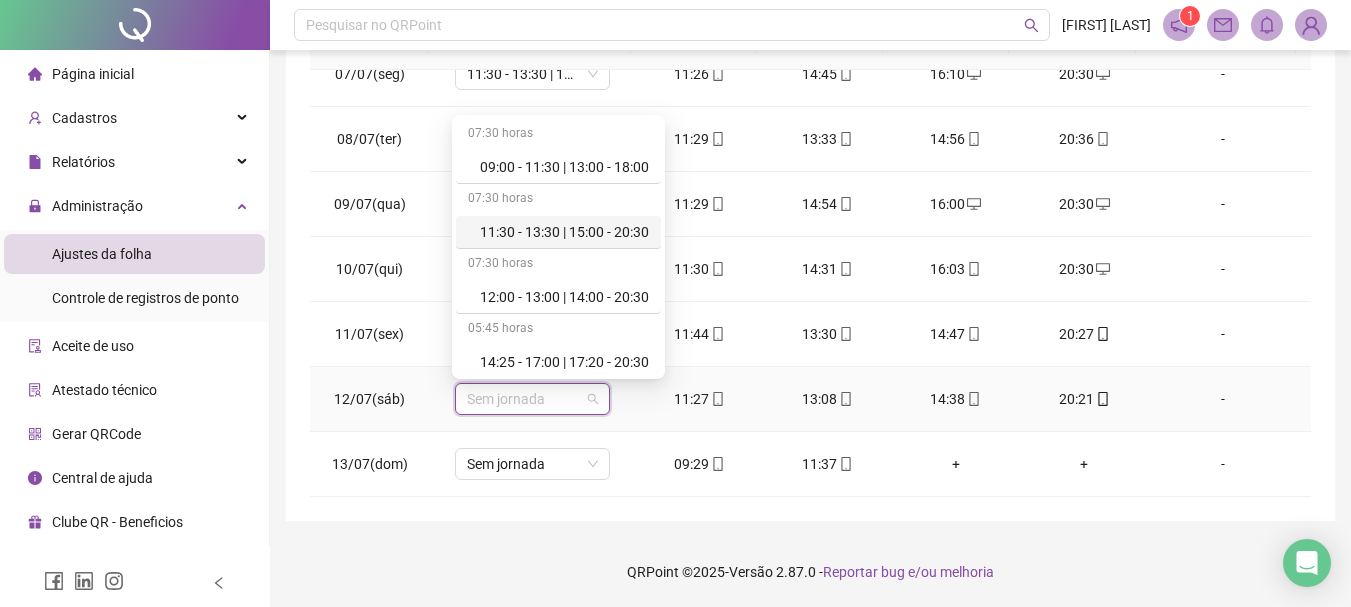 click on "11:30 - 13:30 | 15:00 - 20:30" at bounding box center (564, 232) 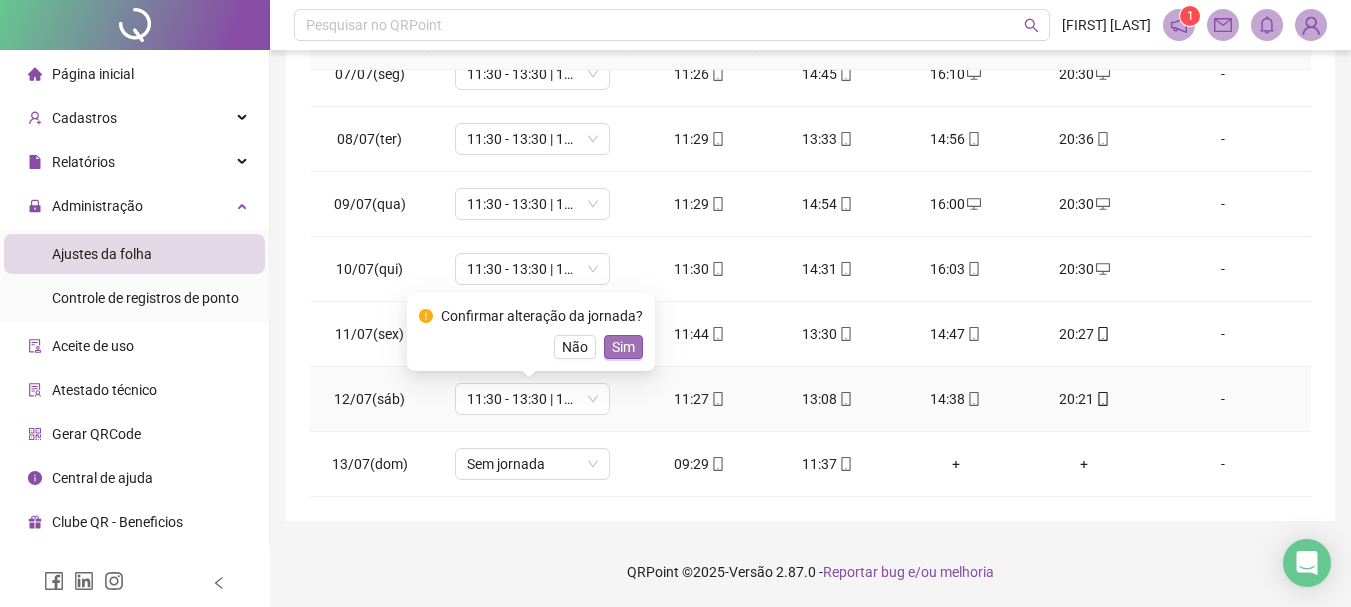 click on "Sim" at bounding box center (623, 347) 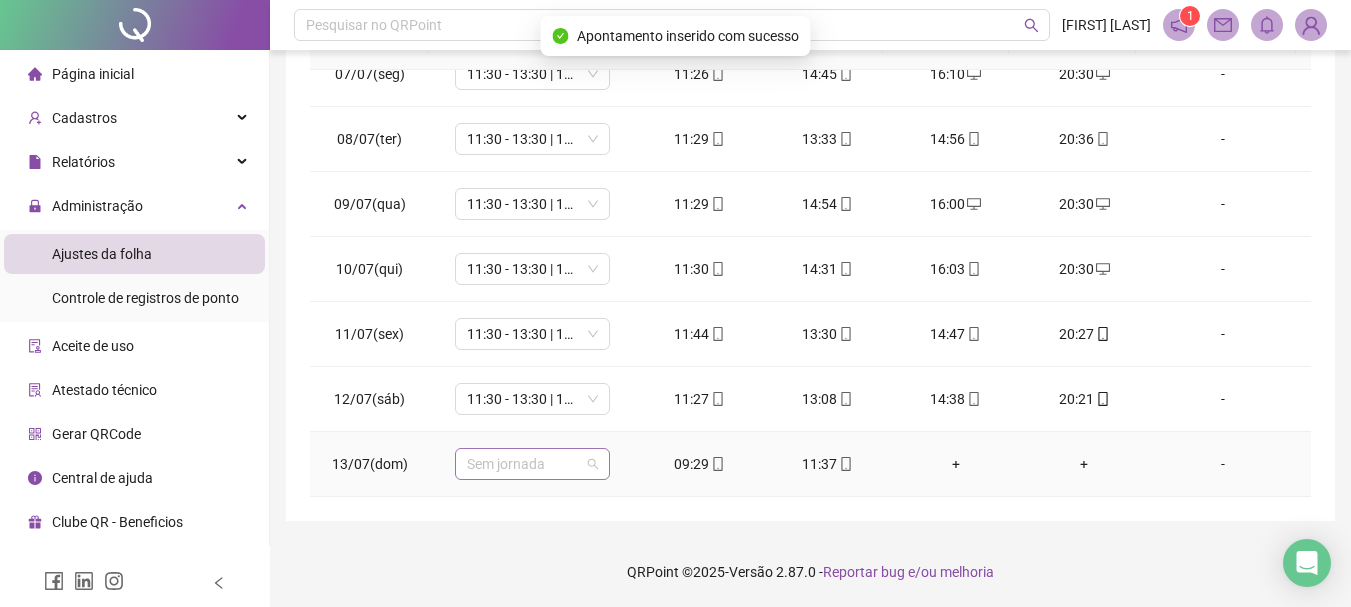 click on "Sem jornada" at bounding box center (532, 464) 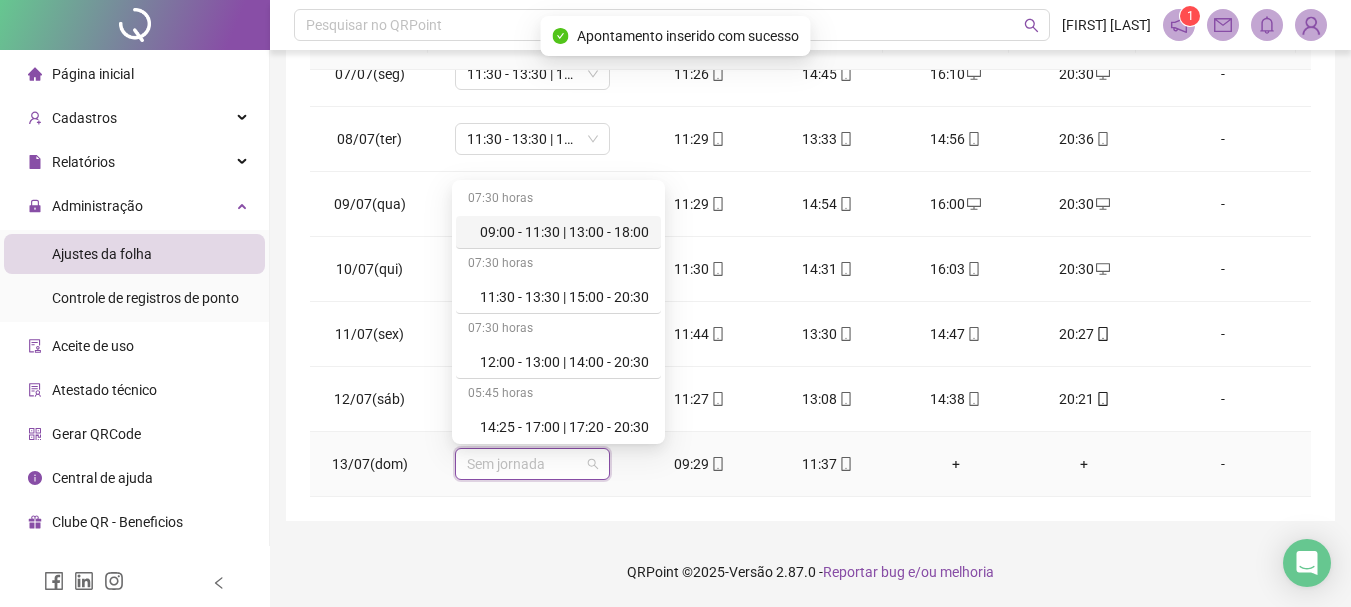 click on "09:00 - 11:30 | 13:00 - 18:00" at bounding box center (564, 232) 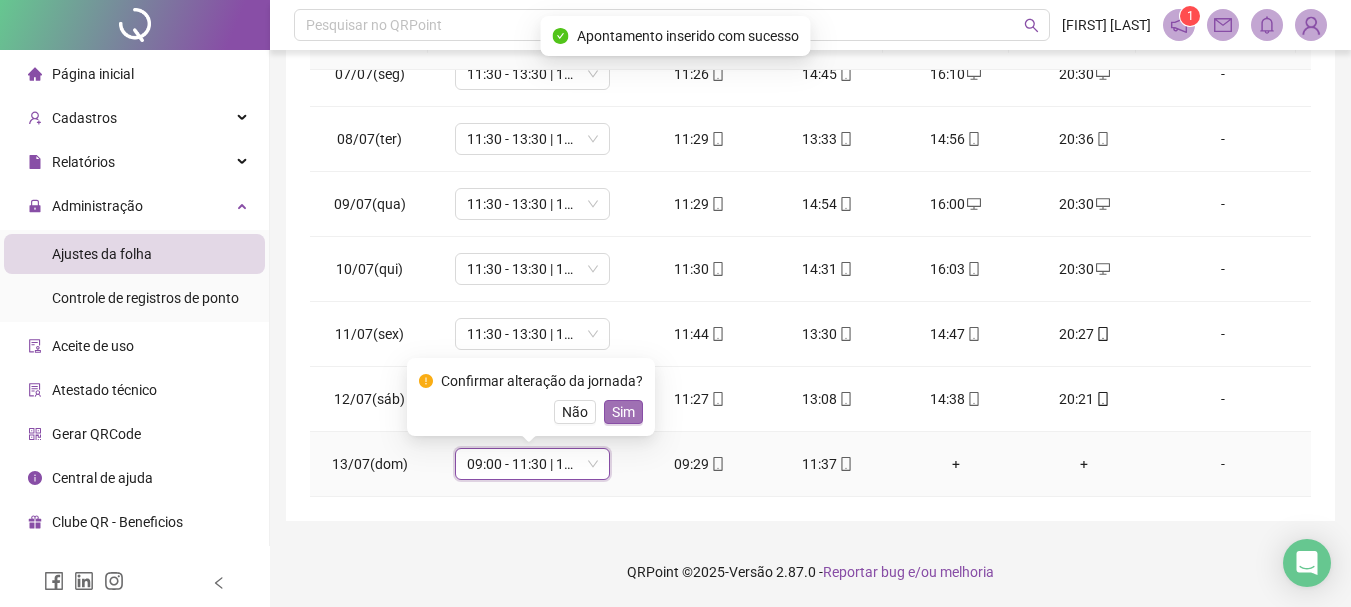 click on "Sim" at bounding box center [623, 412] 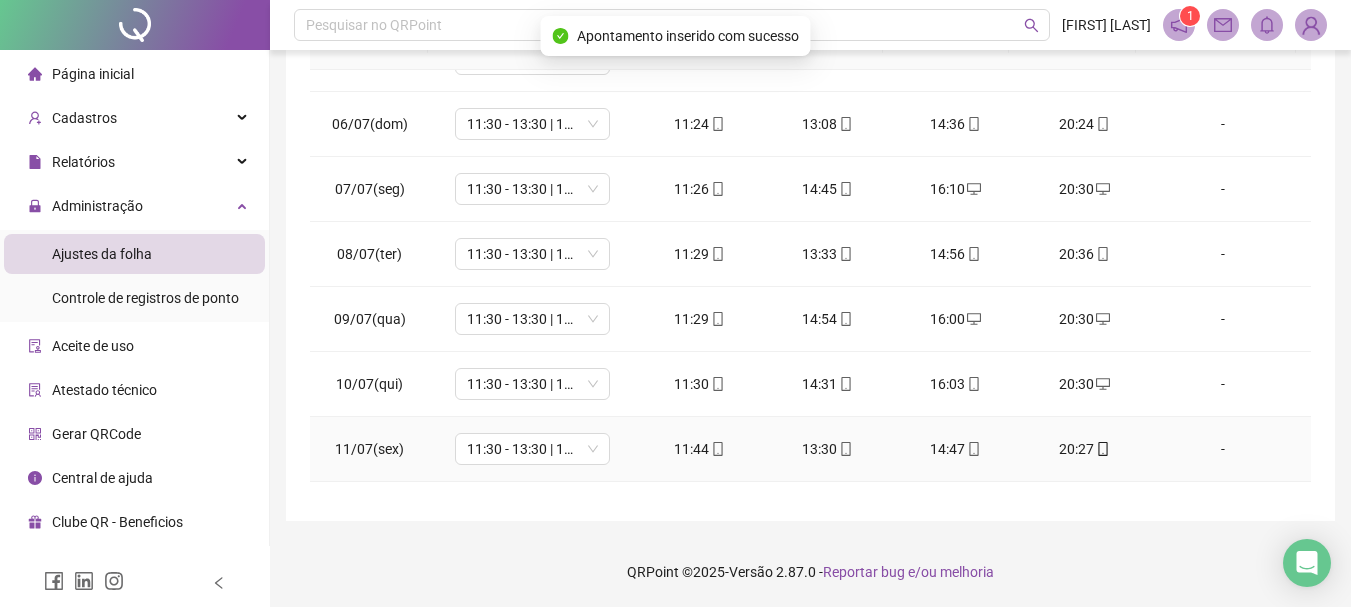 scroll, scrollTop: 0, scrollLeft: 0, axis: both 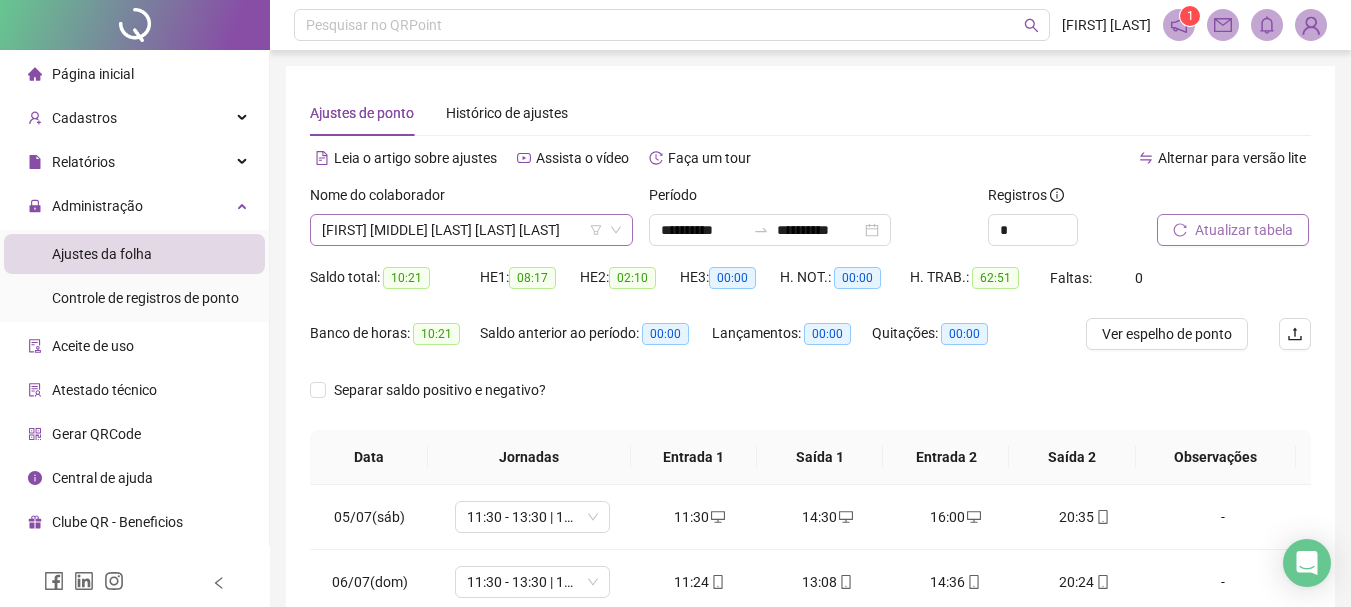 click on "[FIRST] [MIDDLE] [LAST] [LAST] [LAST]" at bounding box center (471, 230) 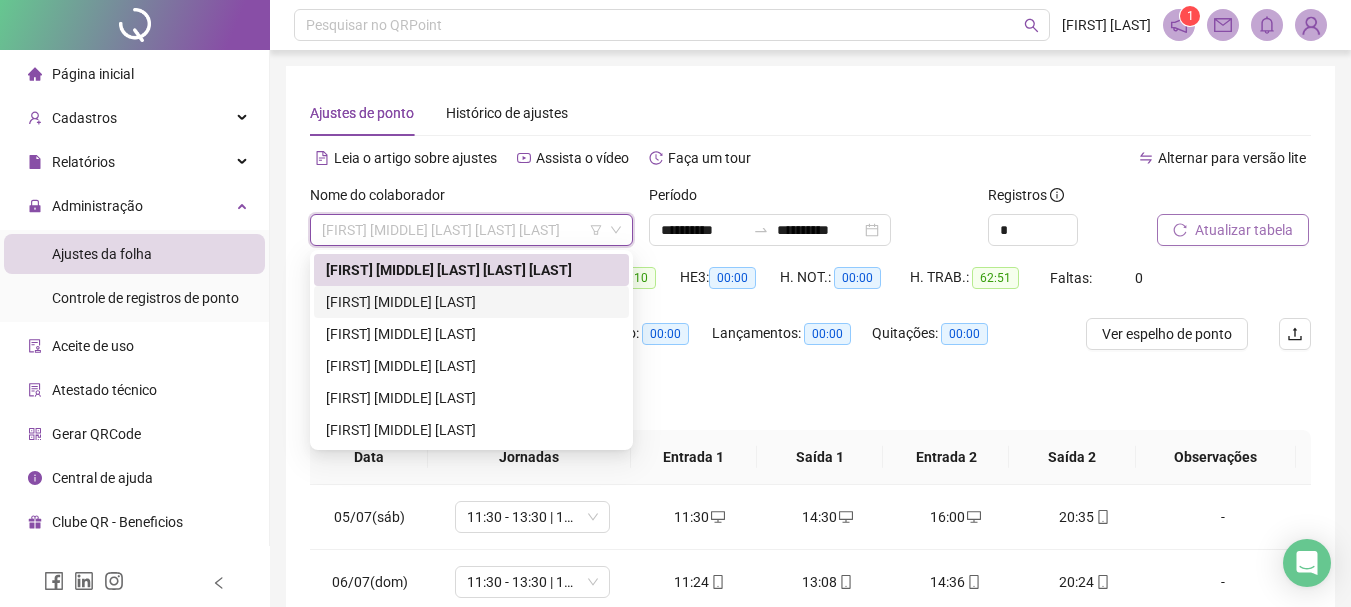 click on "[FIRST] [MIDDLE] [LAST]" at bounding box center (471, 302) 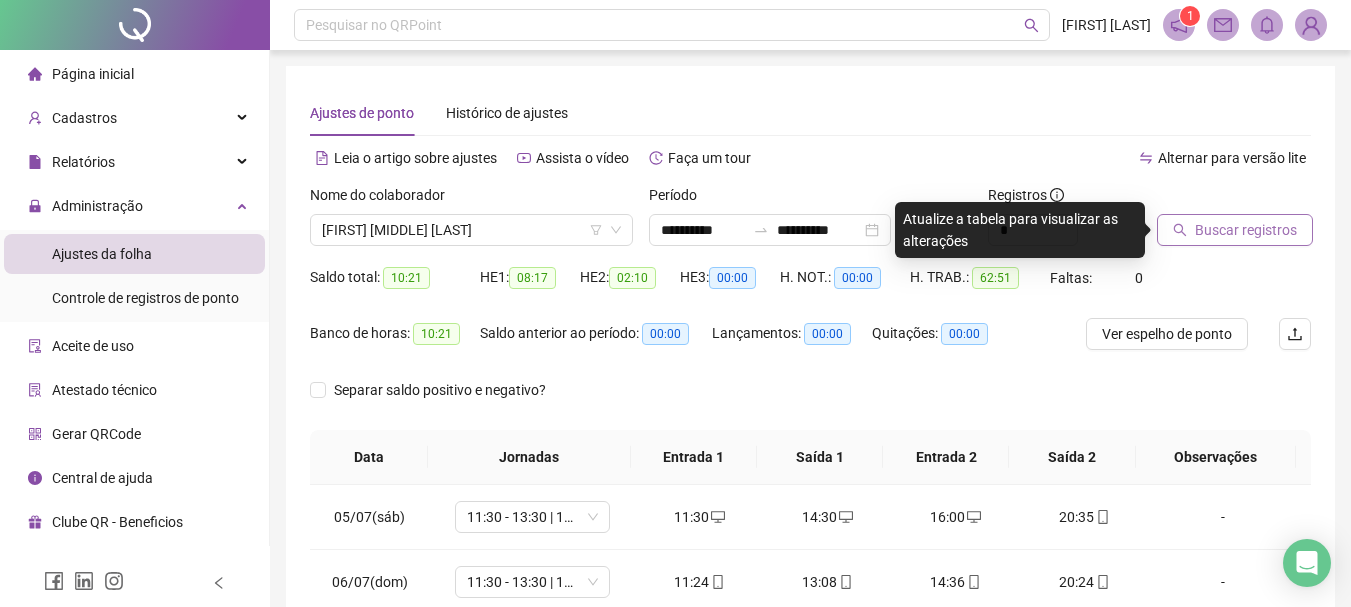 click on "Buscar registros" at bounding box center [1246, 230] 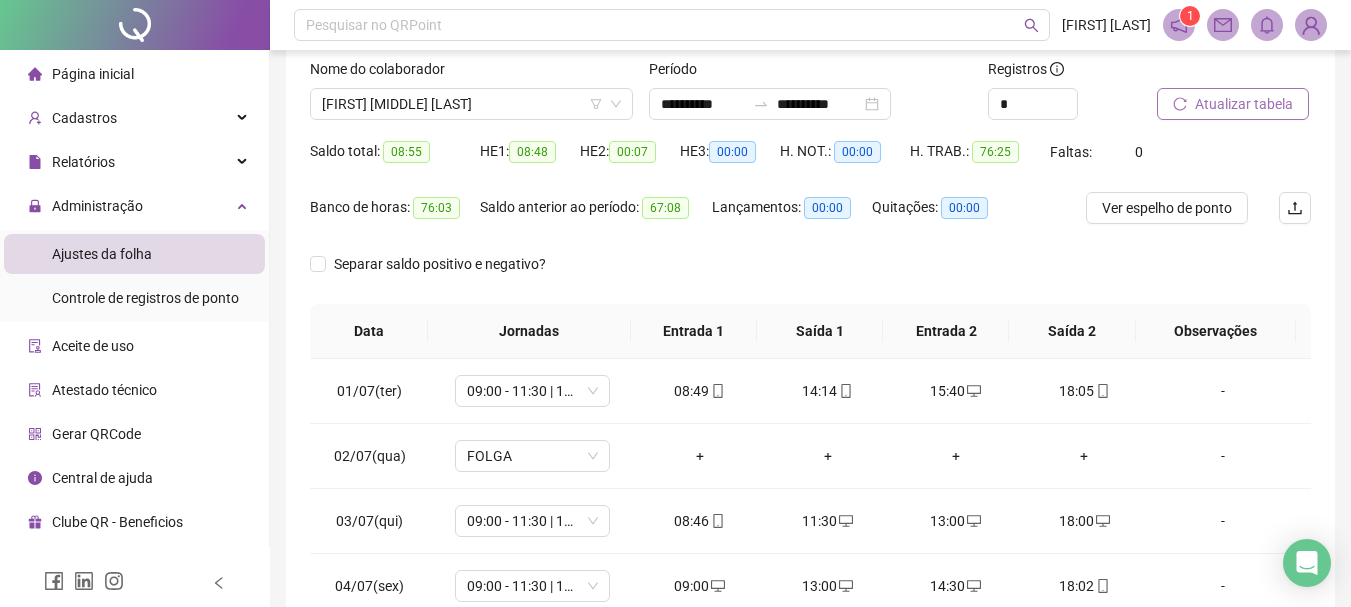 scroll, scrollTop: 400, scrollLeft: 0, axis: vertical 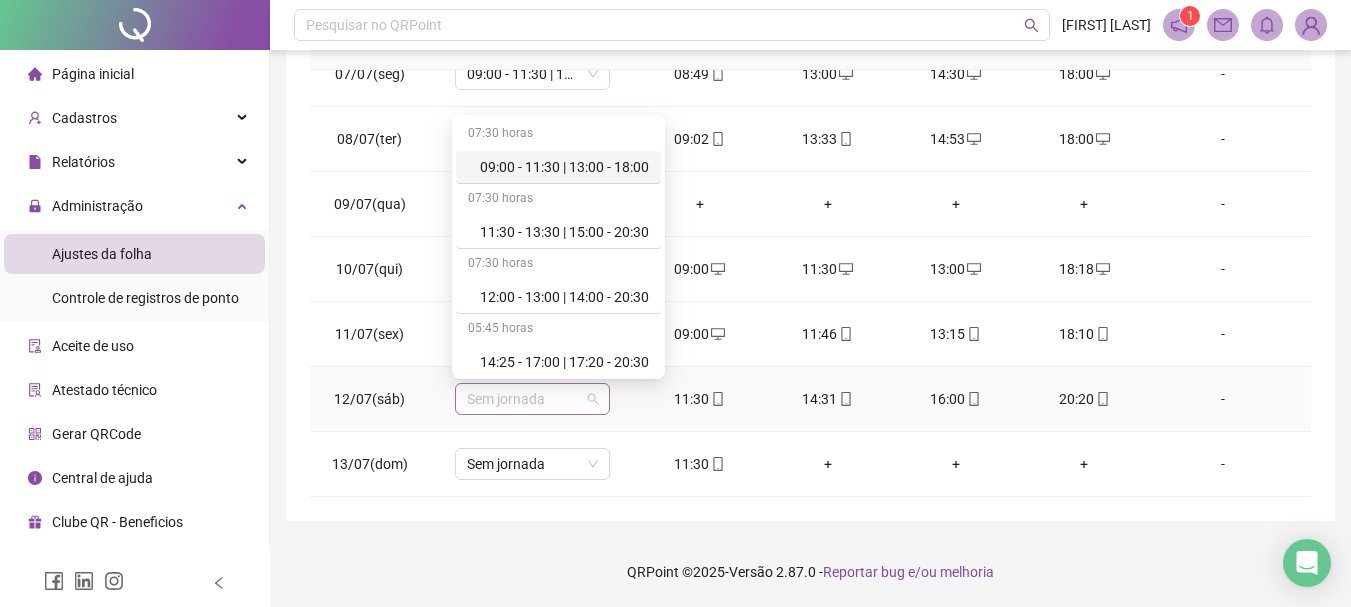 click on "Sem jornada" at bounding box center [532, 399] 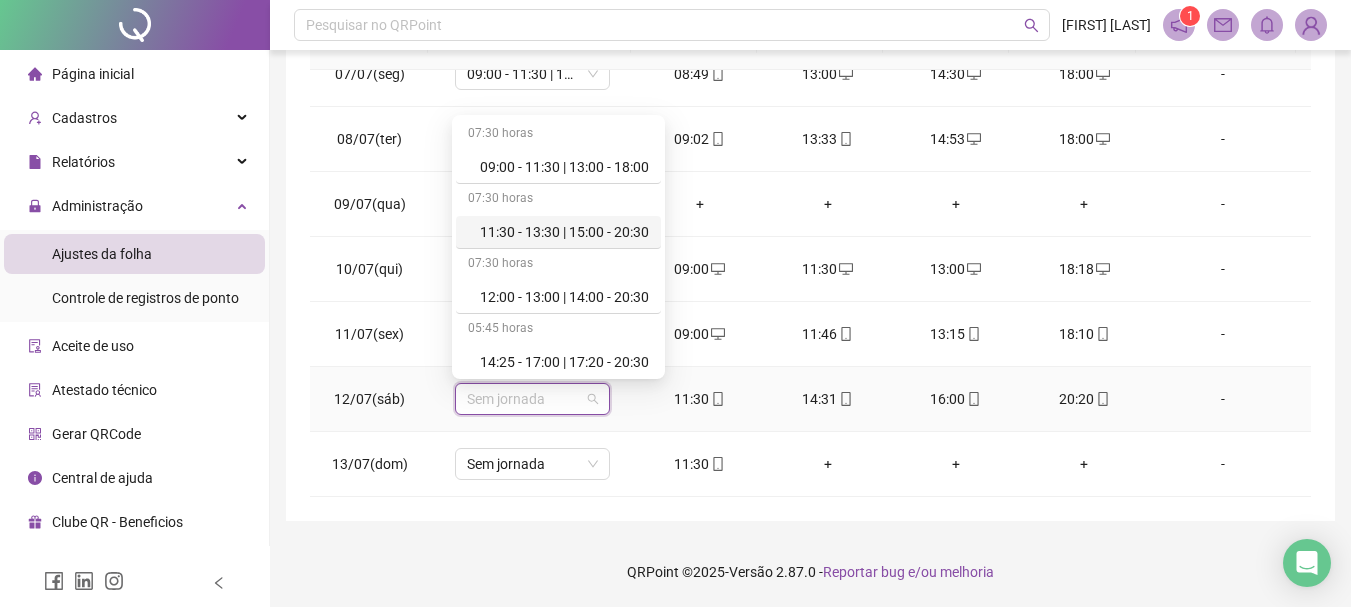 click on "11:30 - 13:30 | 15:00 - 20:30" at bounding box center (564, 232) 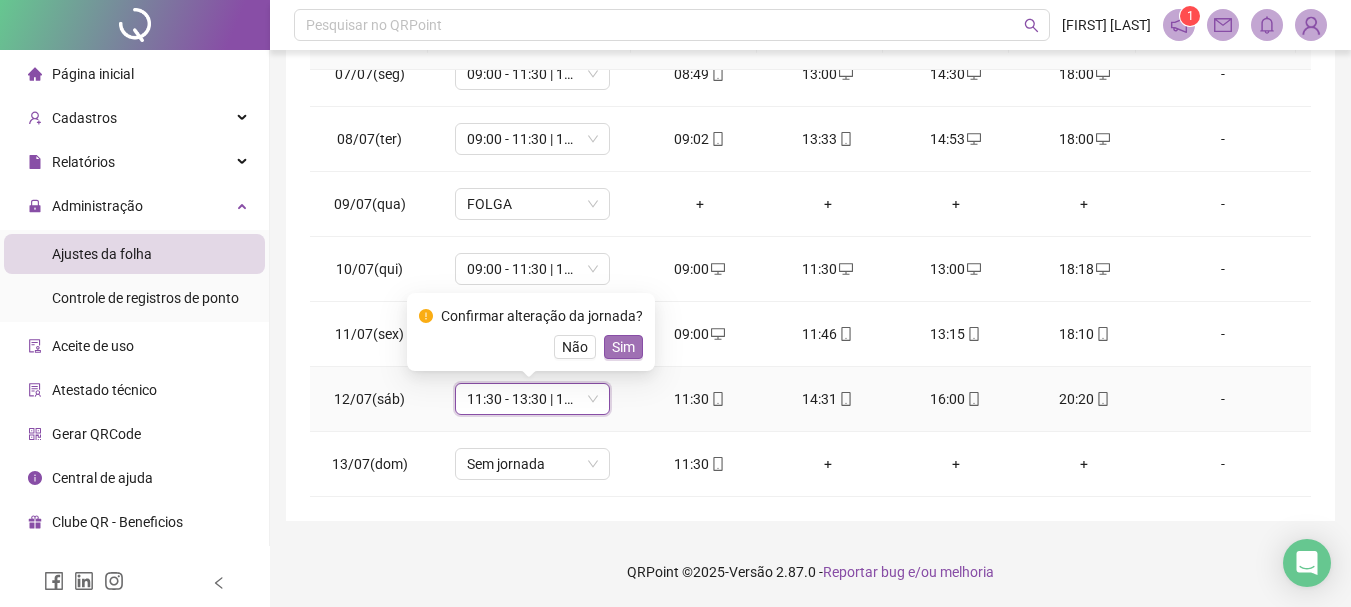 click on "Sim" at bounding box center (623, 347) 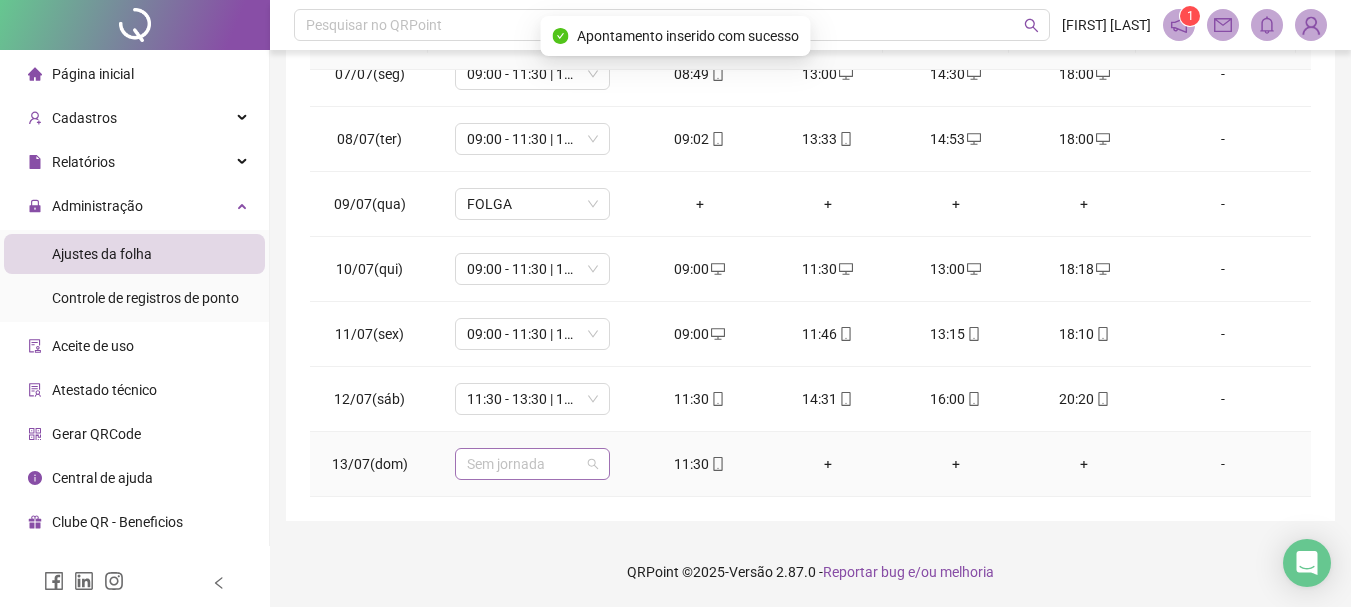 click on "Sem jornada" at bounding box center (532, 464) 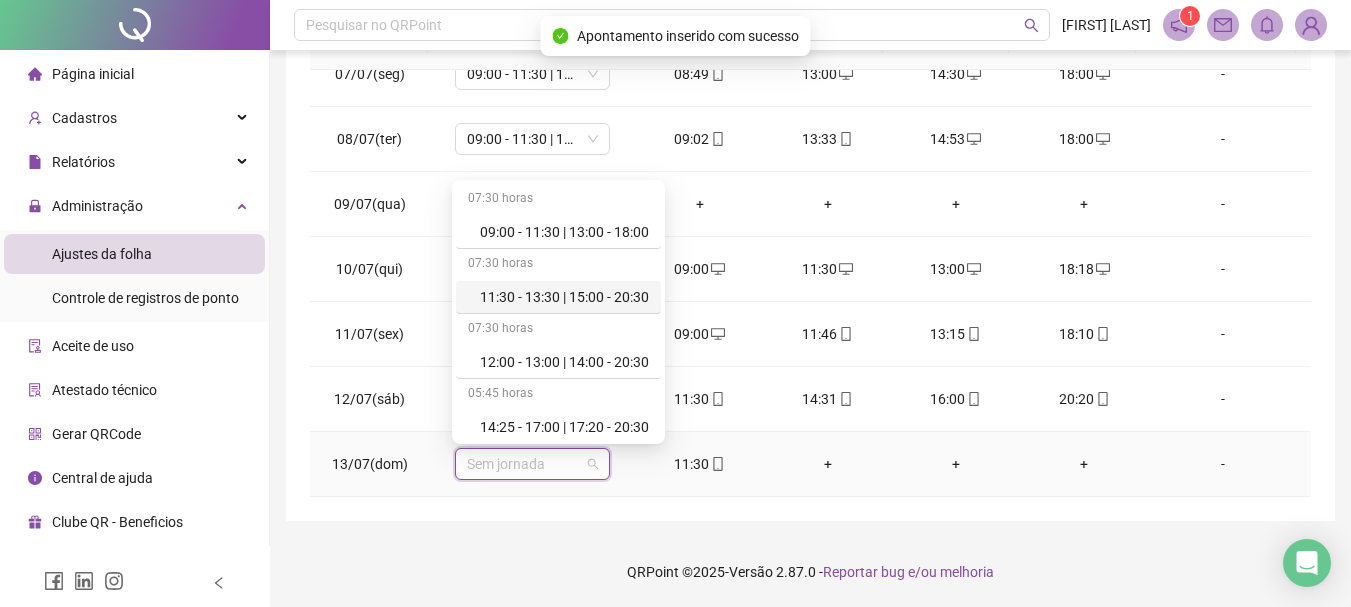 click on "11:30 - 13:30 | 15:00 - 20:30" at bounding box center [564, 297] 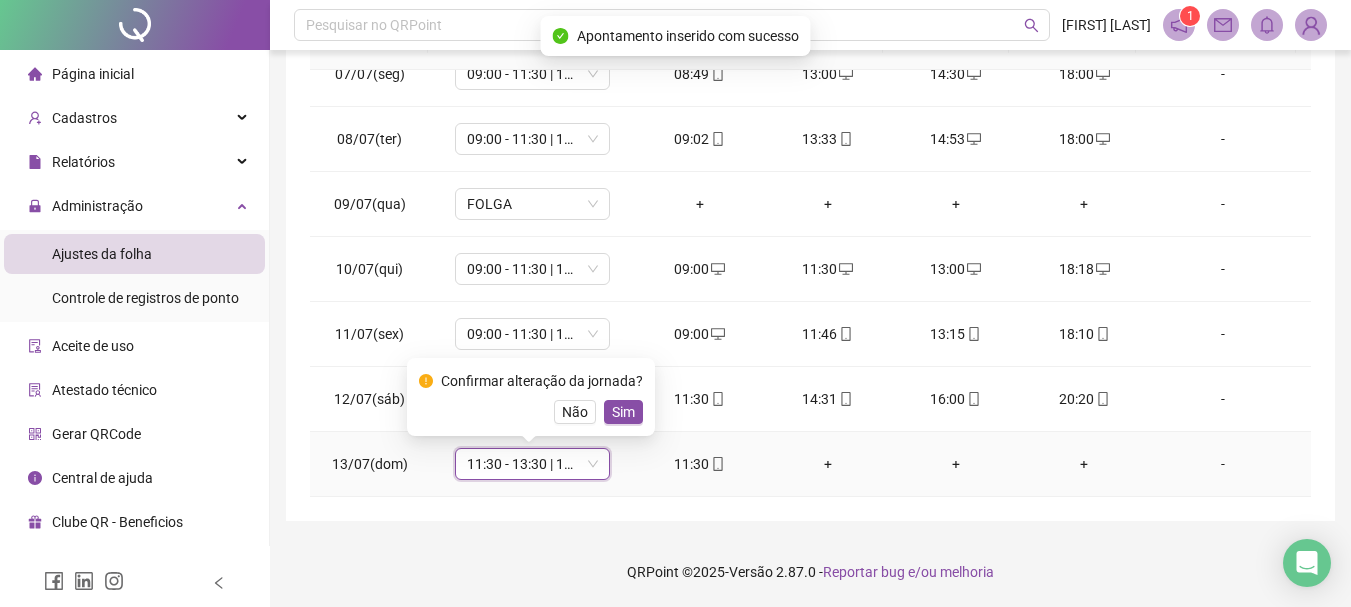 click on "Confirmar alteração da jornada? Não Sim" at bounding box center [531, 397] 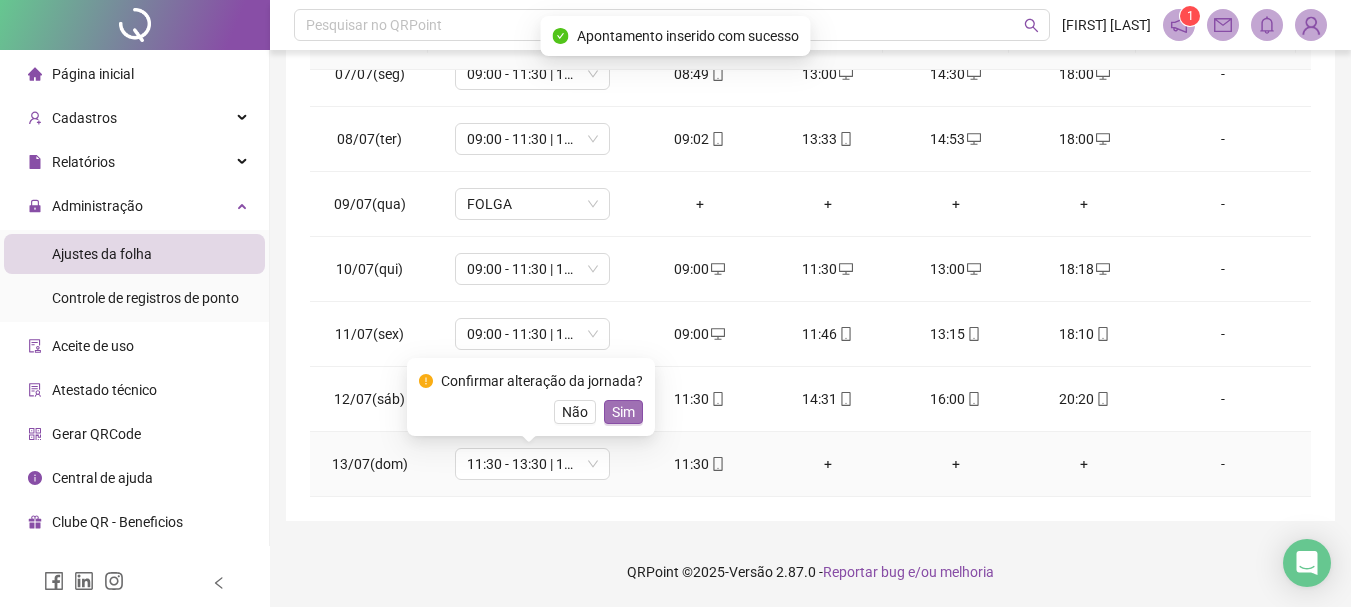 click on "Sim" at bounding box center (623, 412) 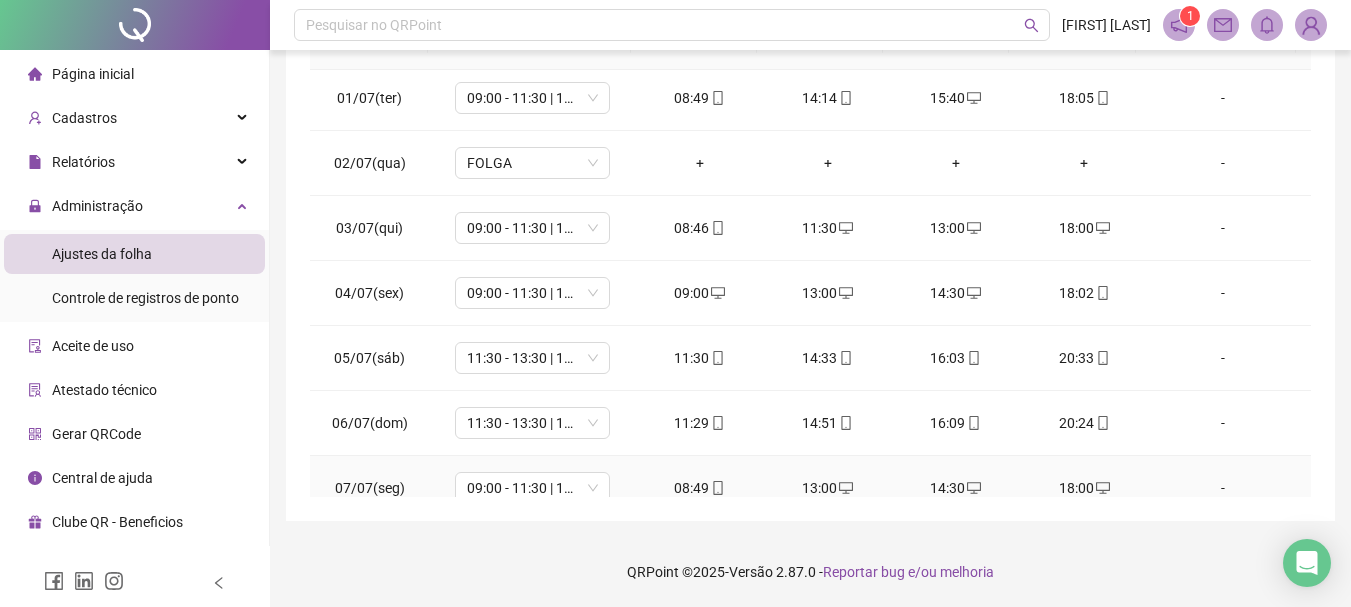 scroll, scrollTop: 0, scrollLeft: 0, axis: both 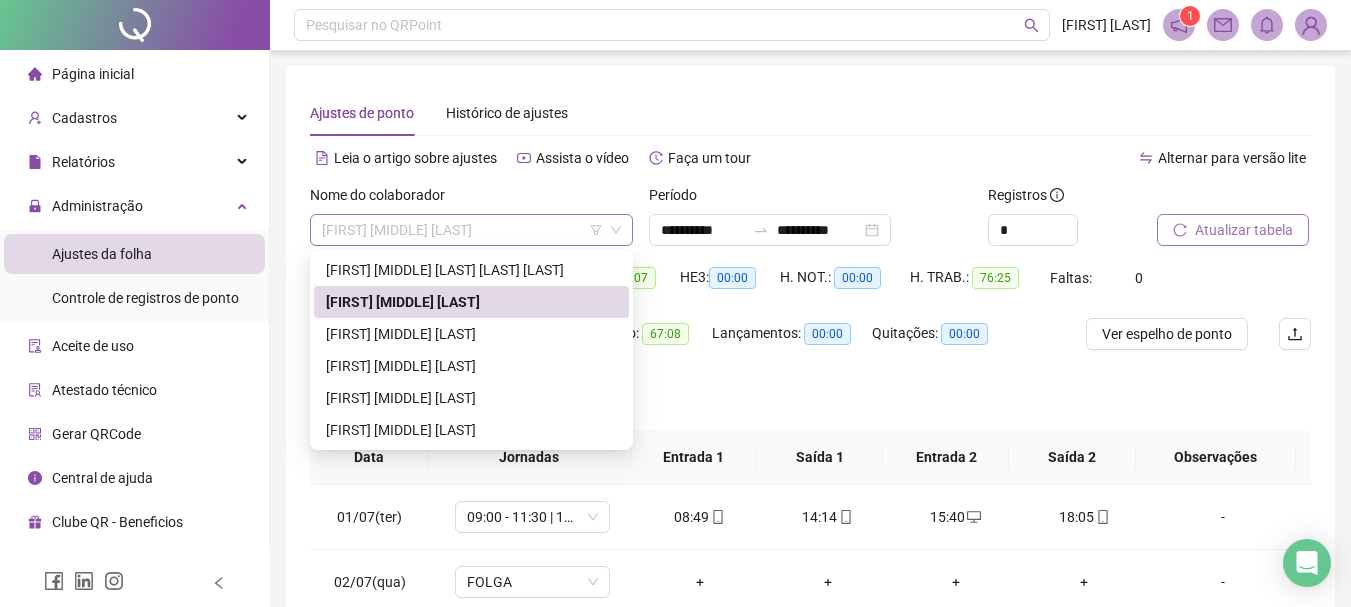 click on "[FIRST] [MIDDLE] [LAST]" at bounding box center (471, 230) 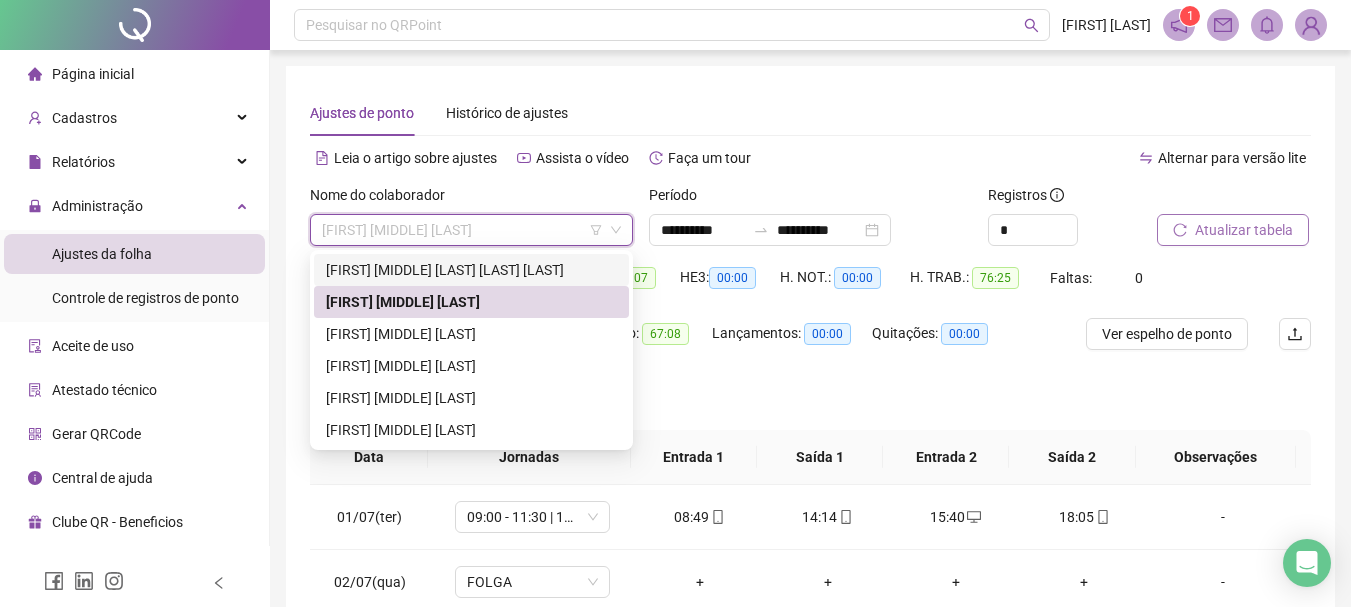 click on "[FIRST] [MIDDLE] [LAST] [LAST] [LAST]" at bounding box center [471, 270] 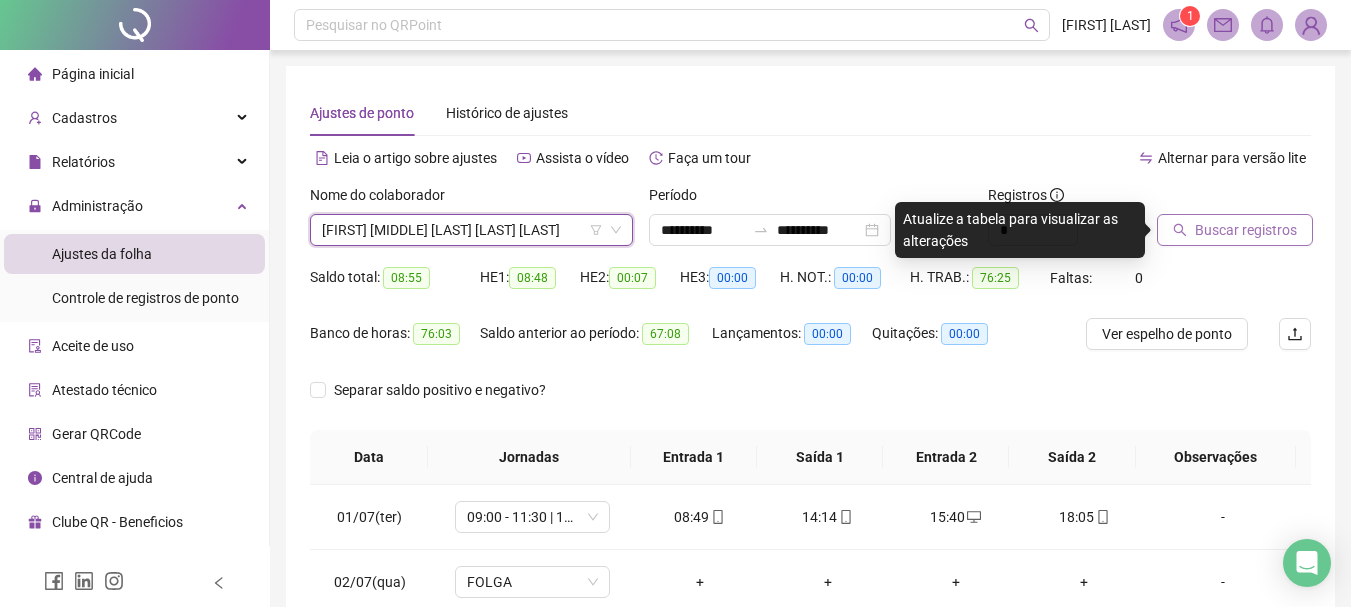 click on "Buscar registros" at bounding box center (1246, 230) 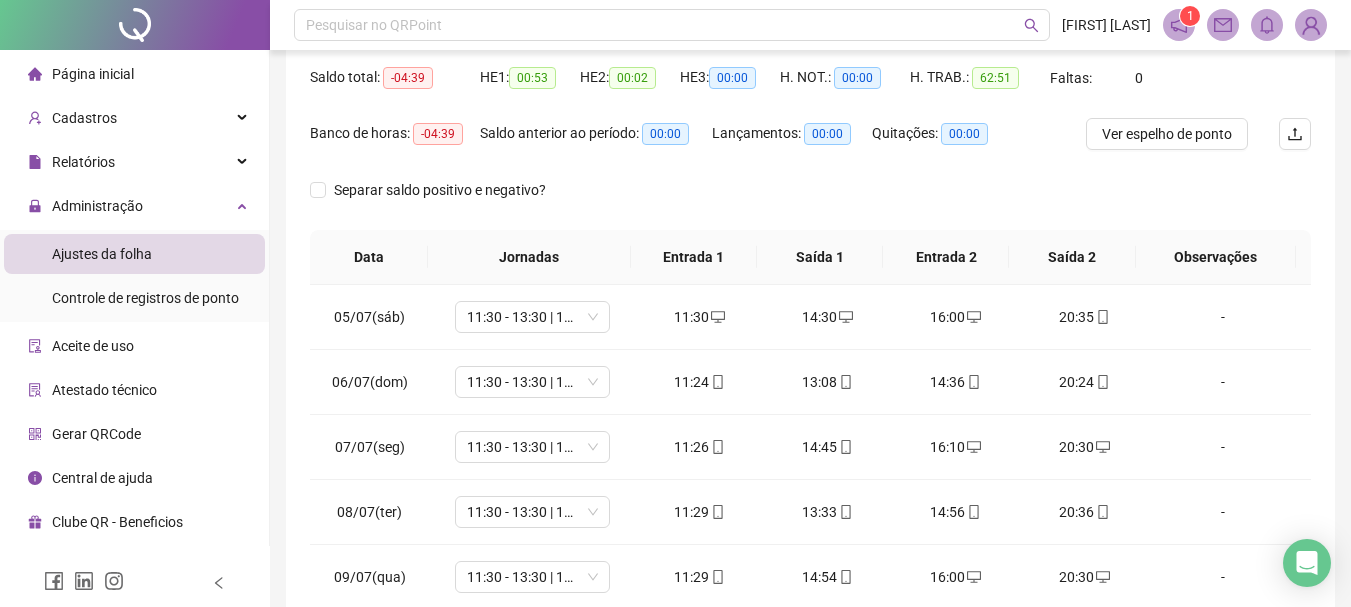 scroll, scrollTop: 300, scrollLeft: 0, axis: vertical 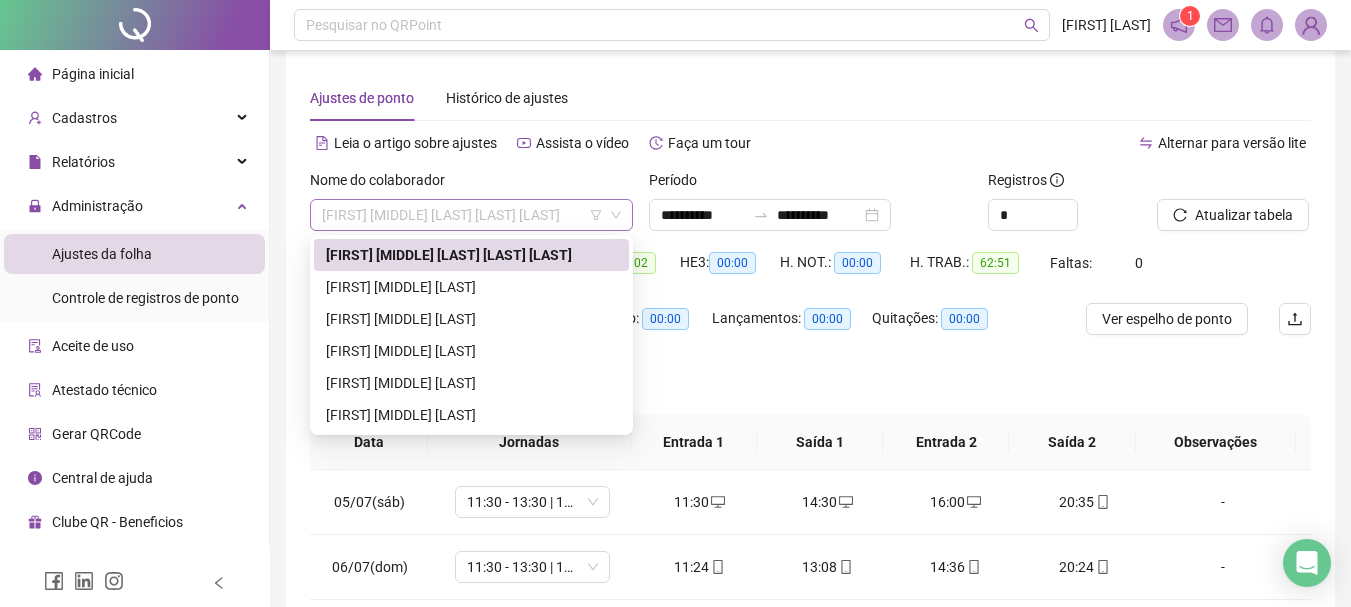 click on "[FIRST] [MIDDLE] [LAST] [LAST] [LAST]" at bounding box center [471, 215] 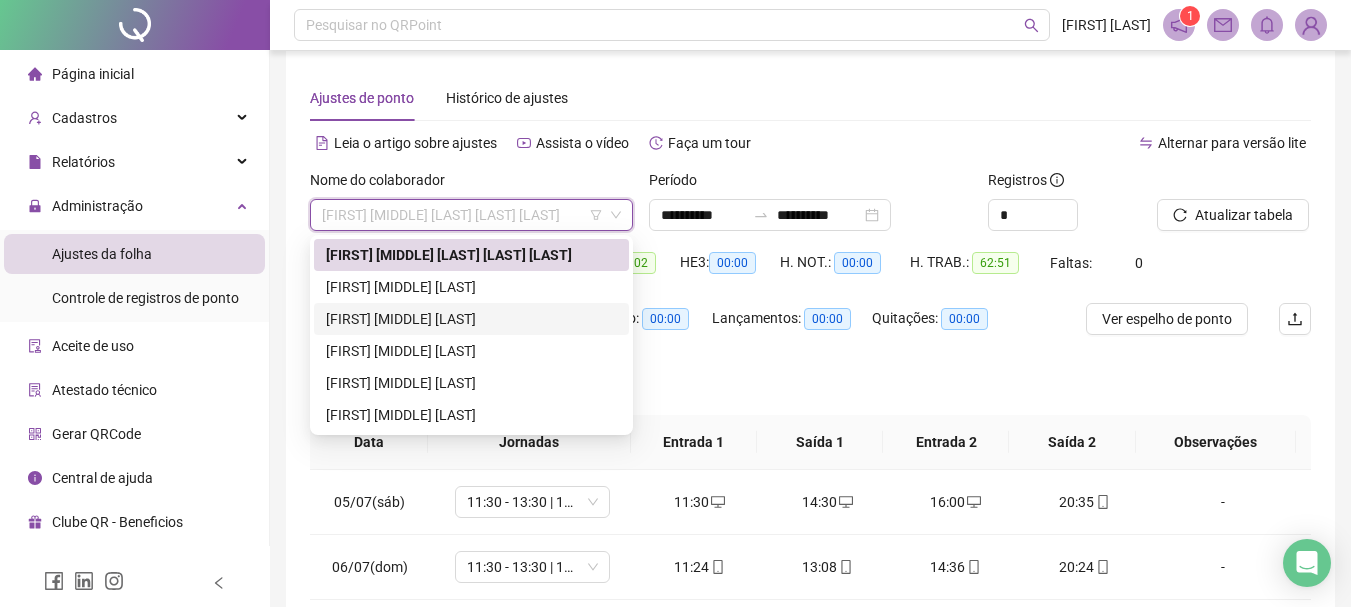 drag, startPoint x: 489, startPoint y: 309, endPoint x: 650, endPoint y: 310, distance: 161.00311 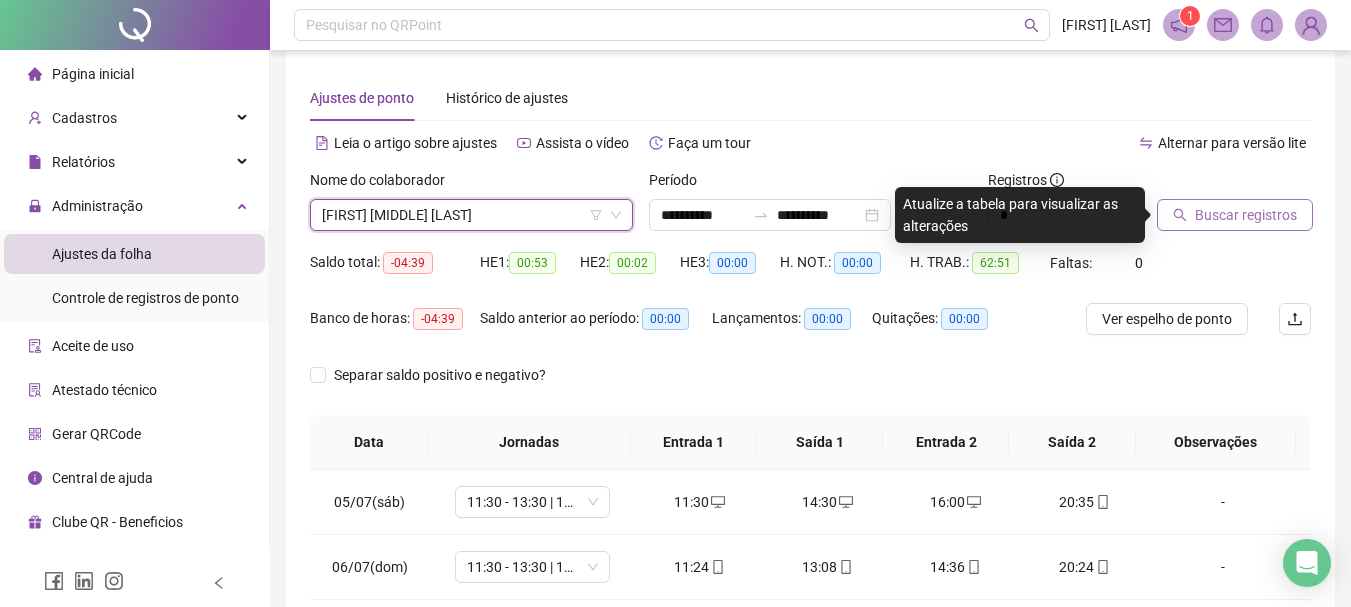 click on "Buscar registros" at bounding box center [1246, 215] 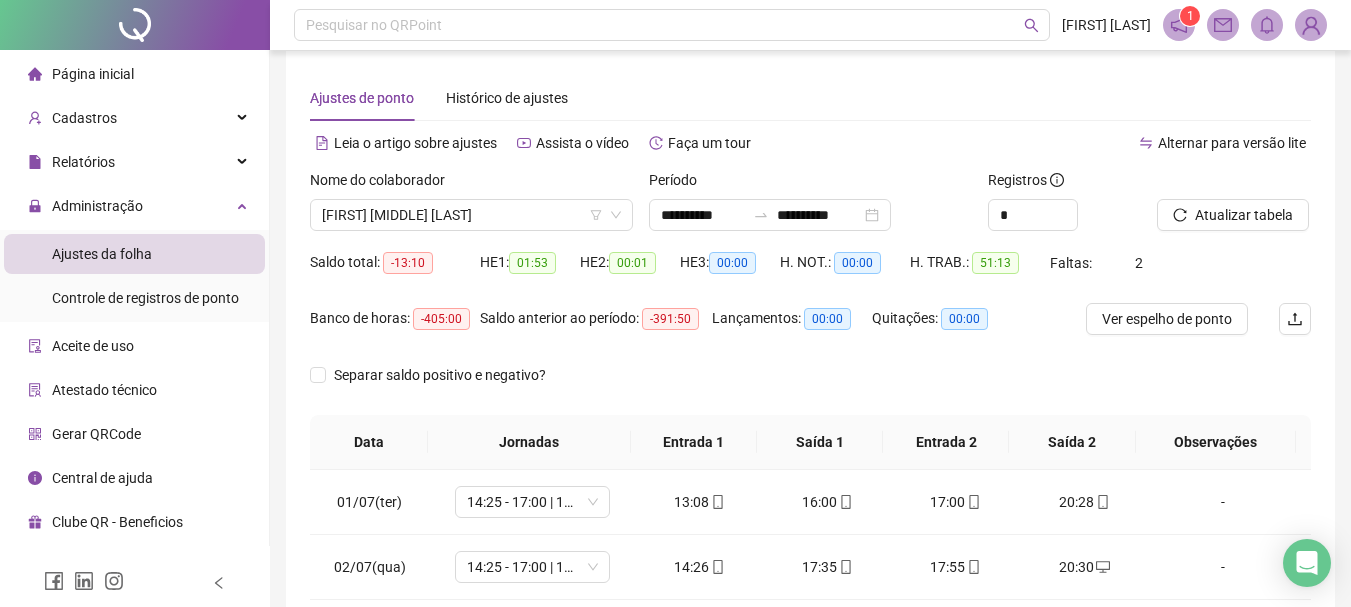 scroll, scrollTop: 415, scrollLeft: 0, axis: vertical 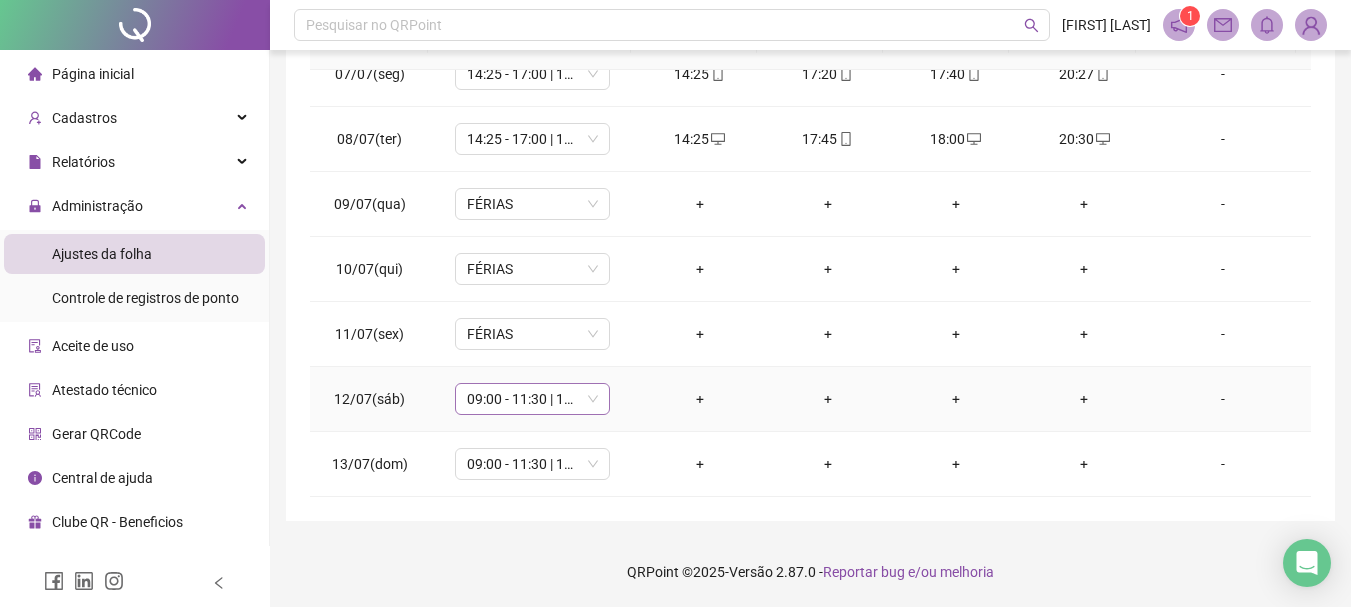 click on "09:00 - 11:30 | 13:00 - 18:00" at bounding box center (532, 399) 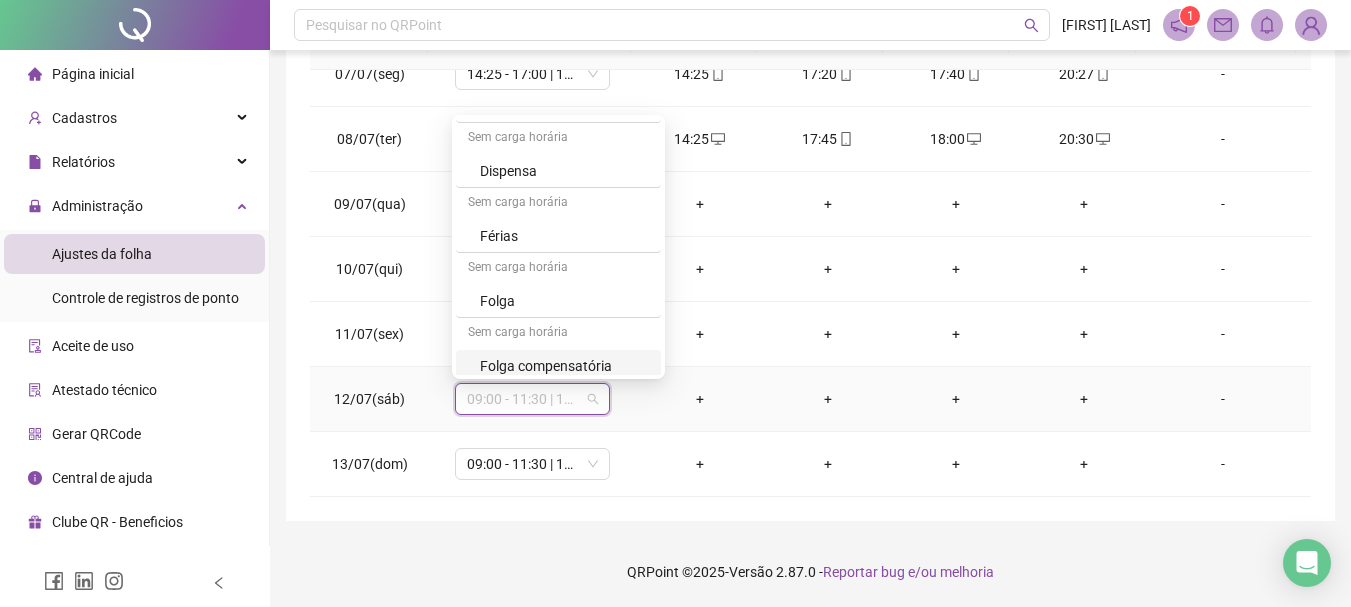 scroll, scrollTop: 229, scrollLeft: 0, axis: vertical 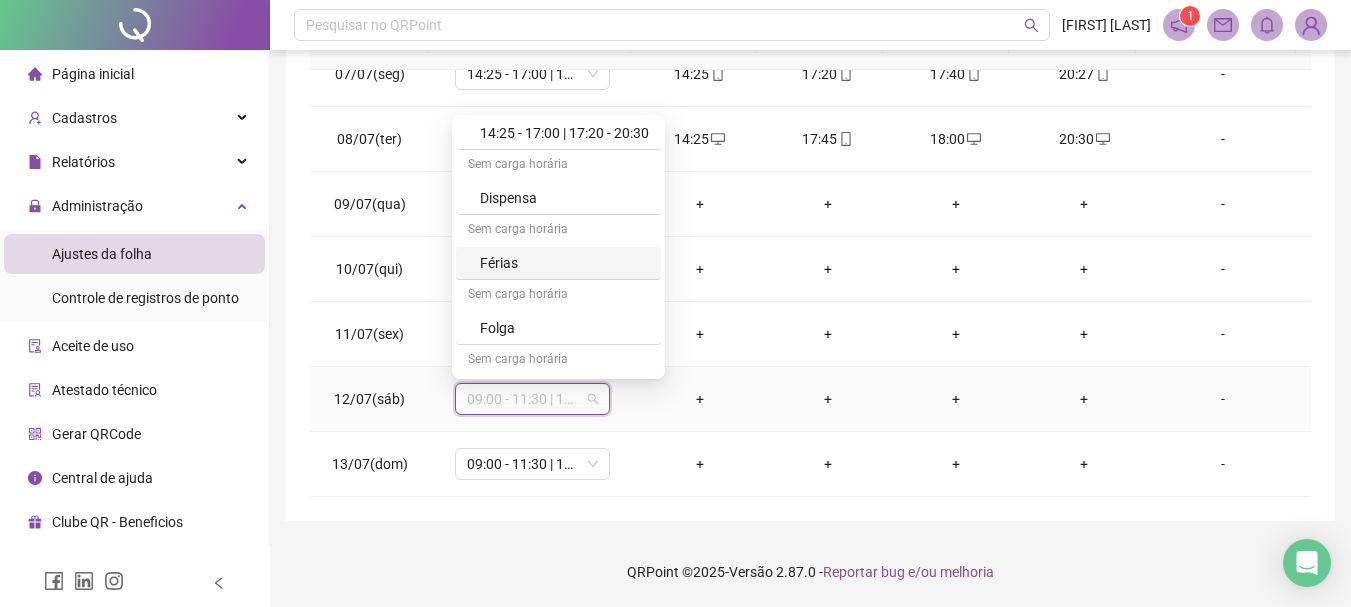 click on "Férias" at bounding box center [564, 263] 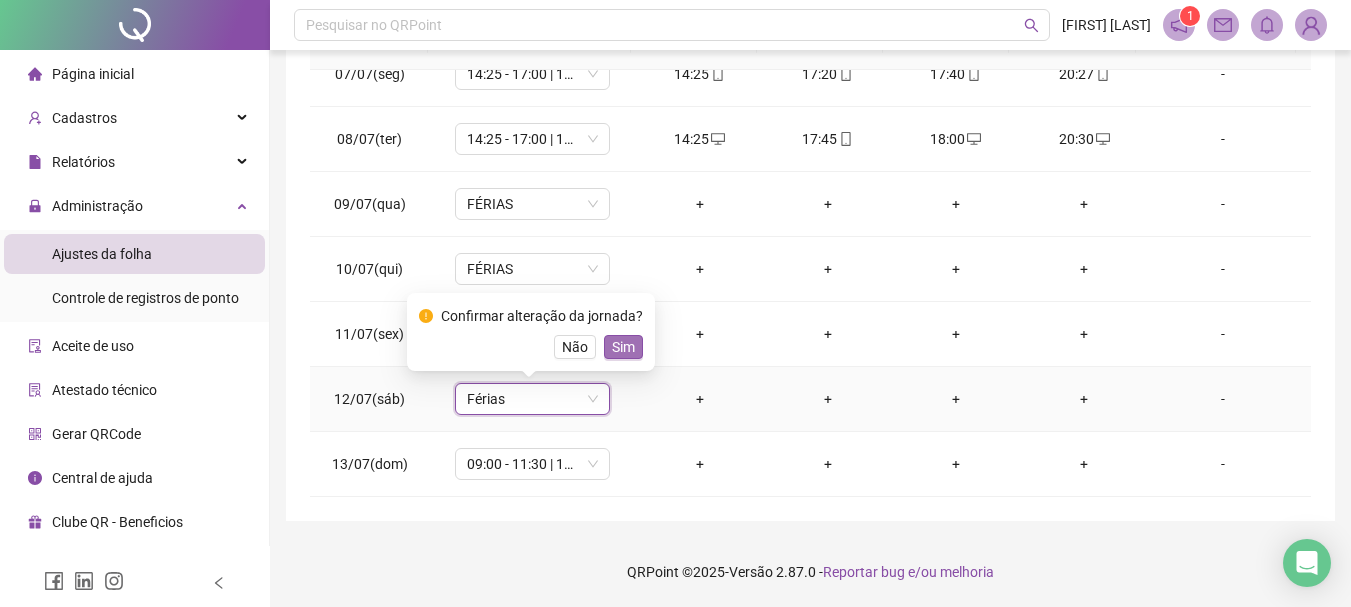 click on "Sim" at bounding box center (623, 347) 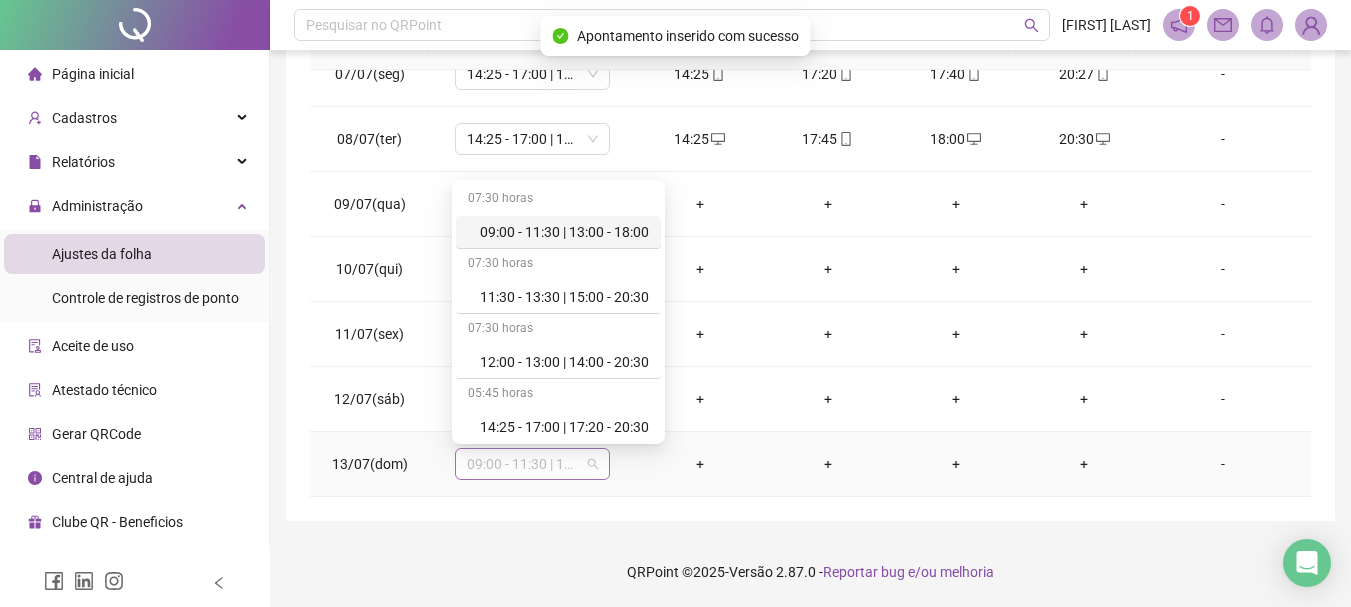 click on "09:00 - 11:30 | 13:00 - 18:00" at bounding box center [532, 464] 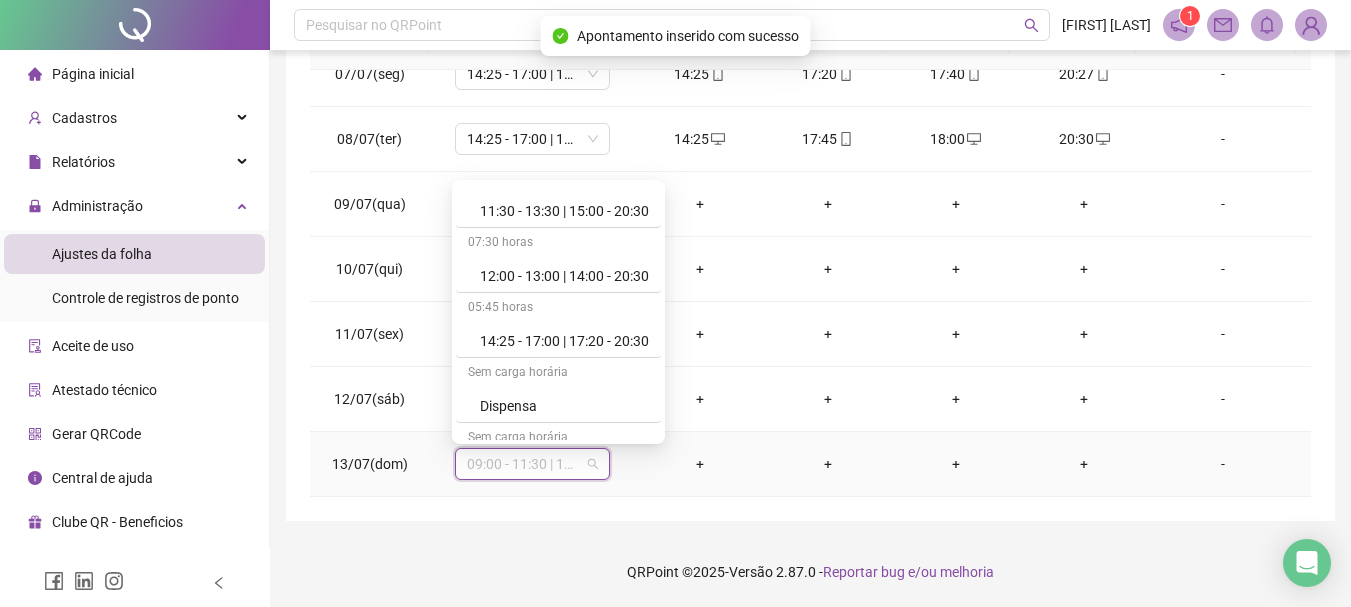 scroll, scrollTop: 300, scrollLeft: 0, axis: vertical 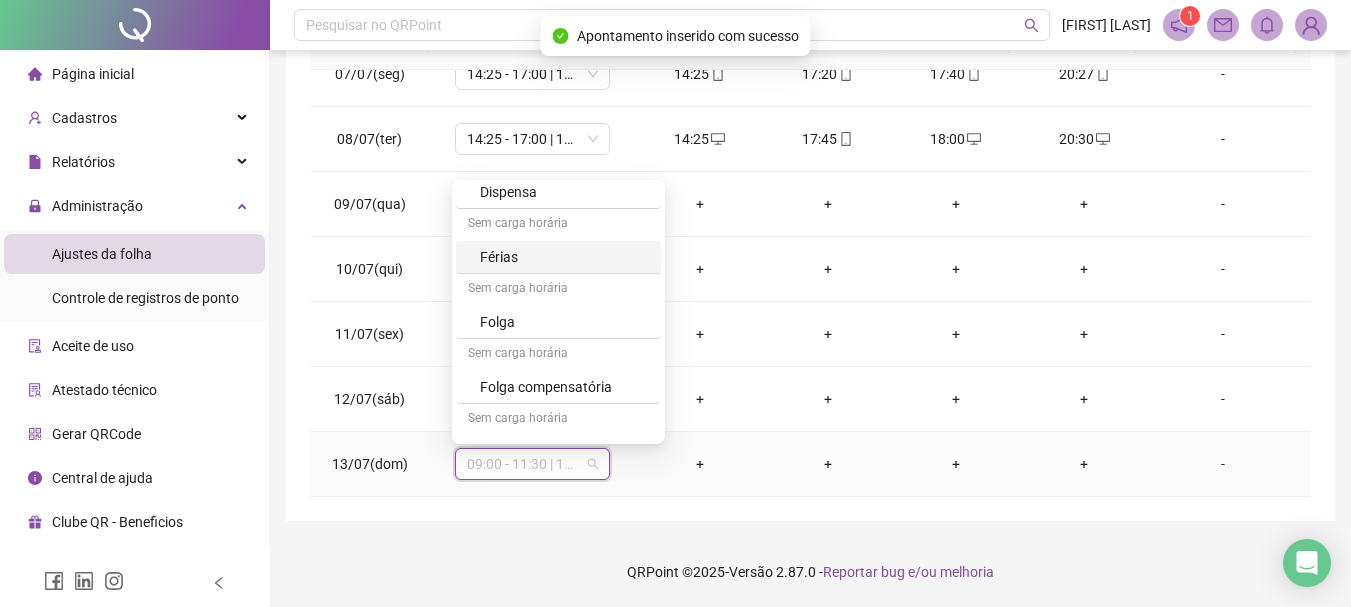 click on "Férias" at bounding box center (564, 257) 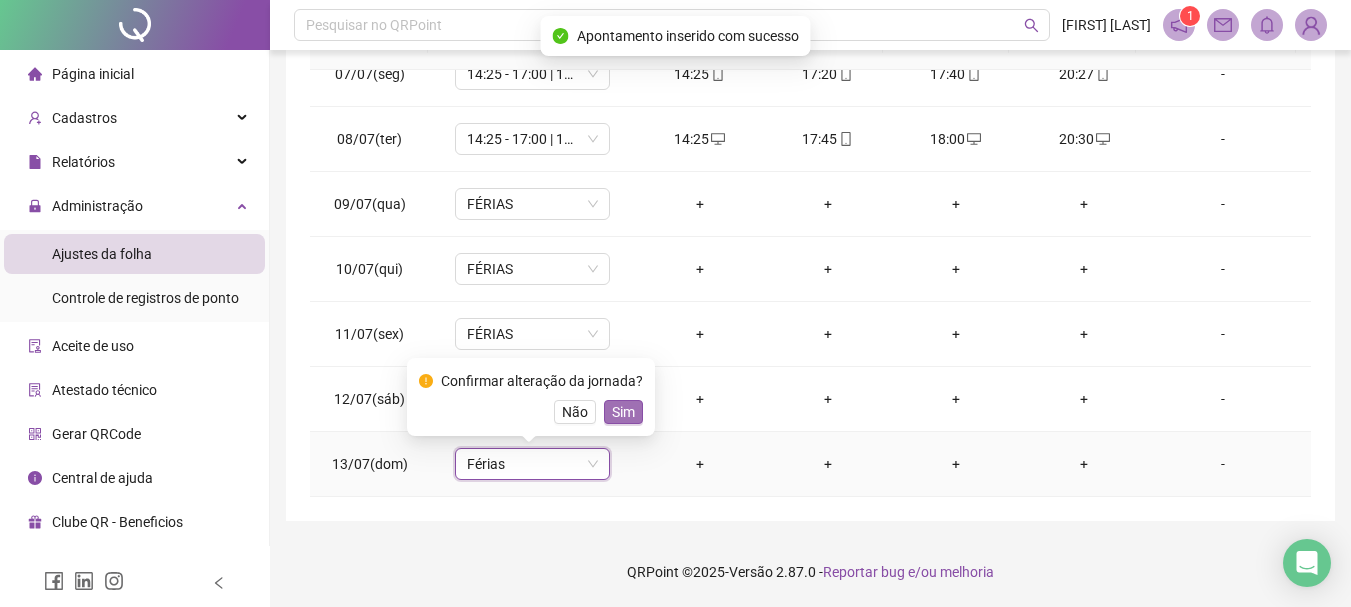 click on "Sim" at bounding box center (623, 412) 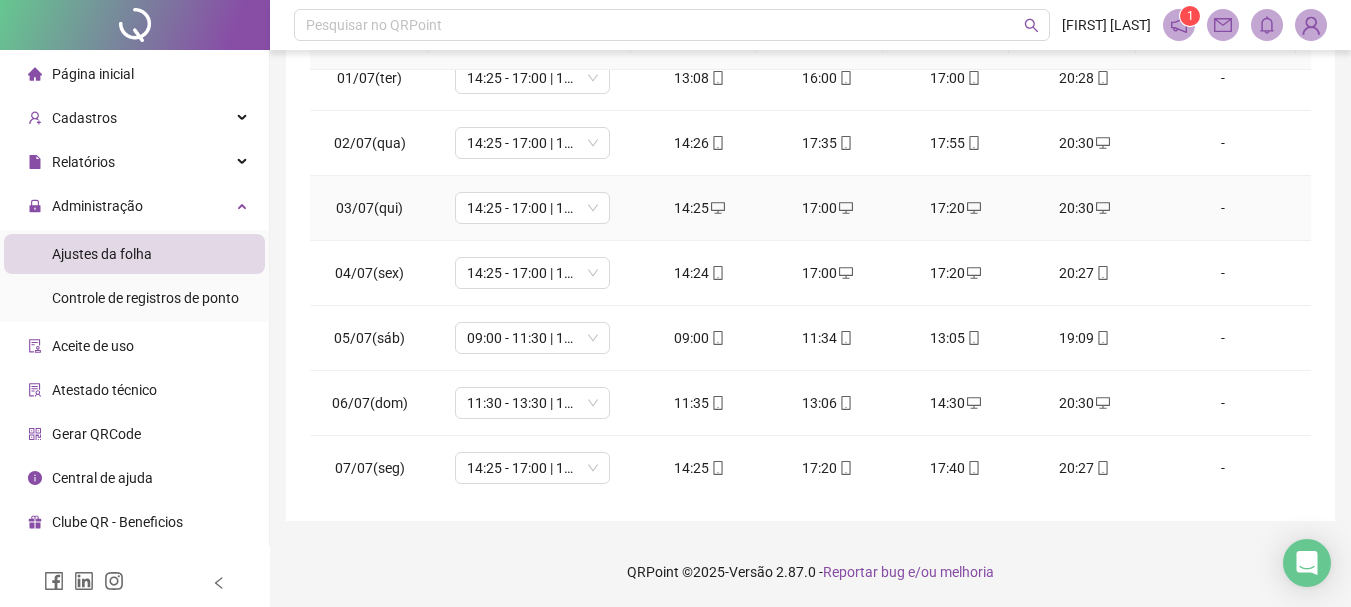scroll, scrollTop: 0, scrollLeft: 0, axis: both 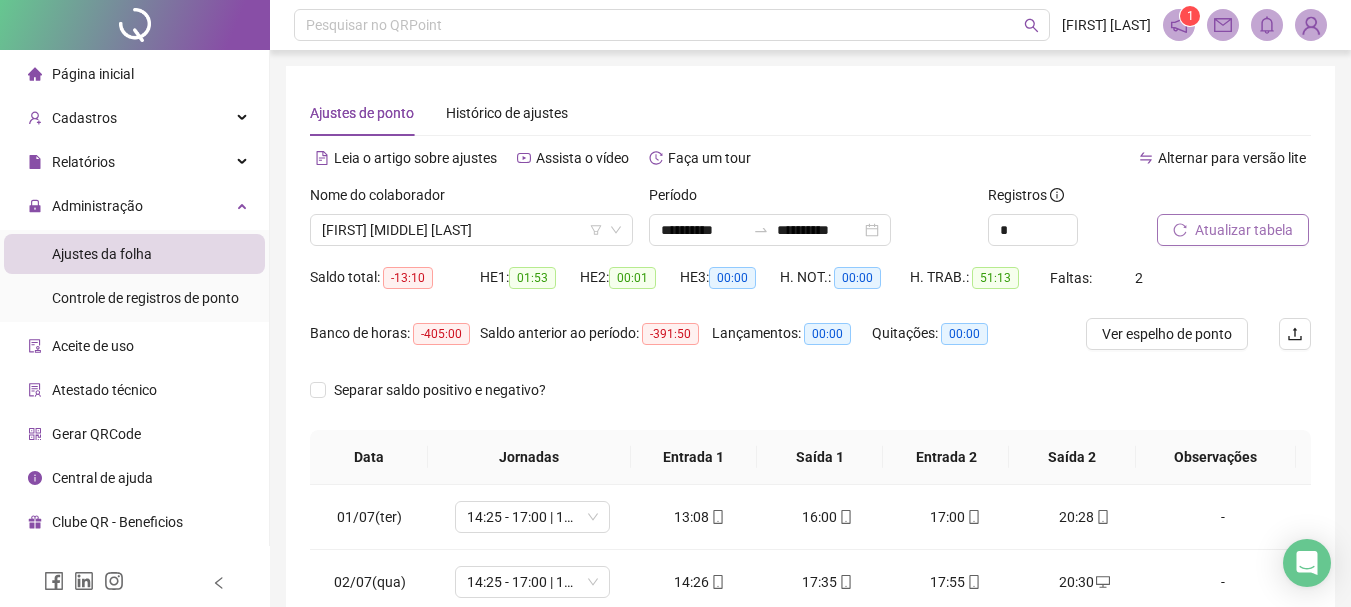 click on "Atualizar tabela" at bounding box center (1244, 230) 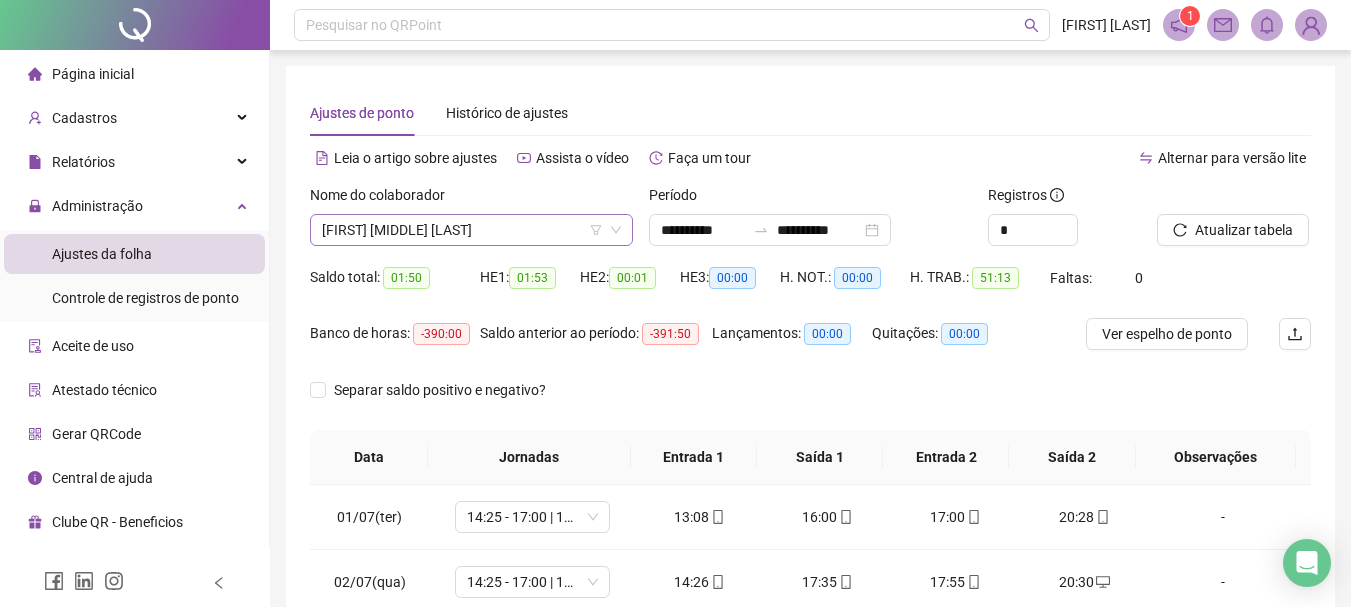 click on "[FIRST] [MIDDLE] [LAST]" at bounding box center [471, 230] 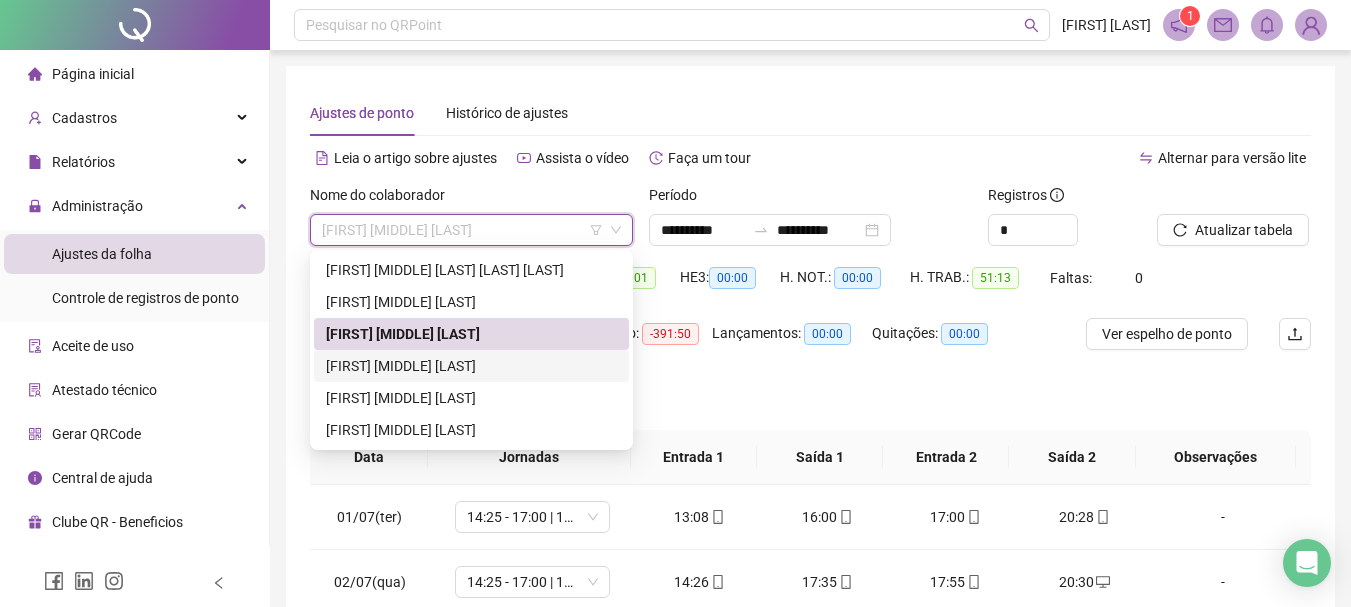 click on "[FIRST] [MIDDLE] [LAST]" at bounding box center [471, 366] 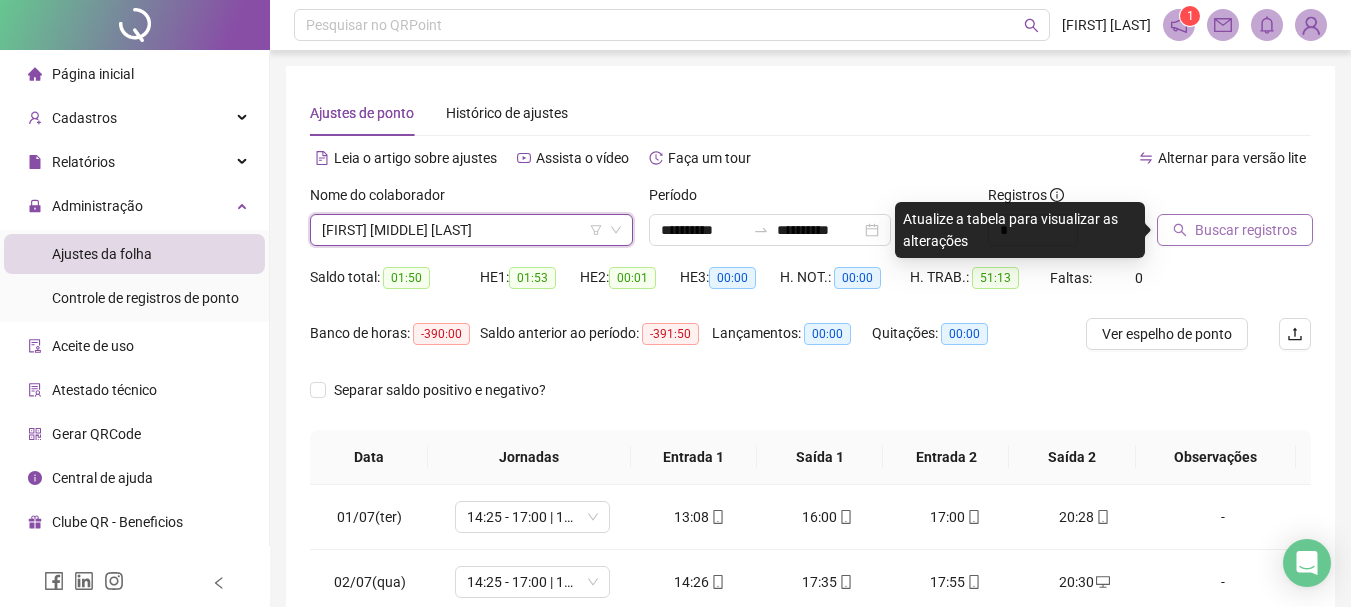 click on "Buscar registros" at bounding box center (1246, 230) 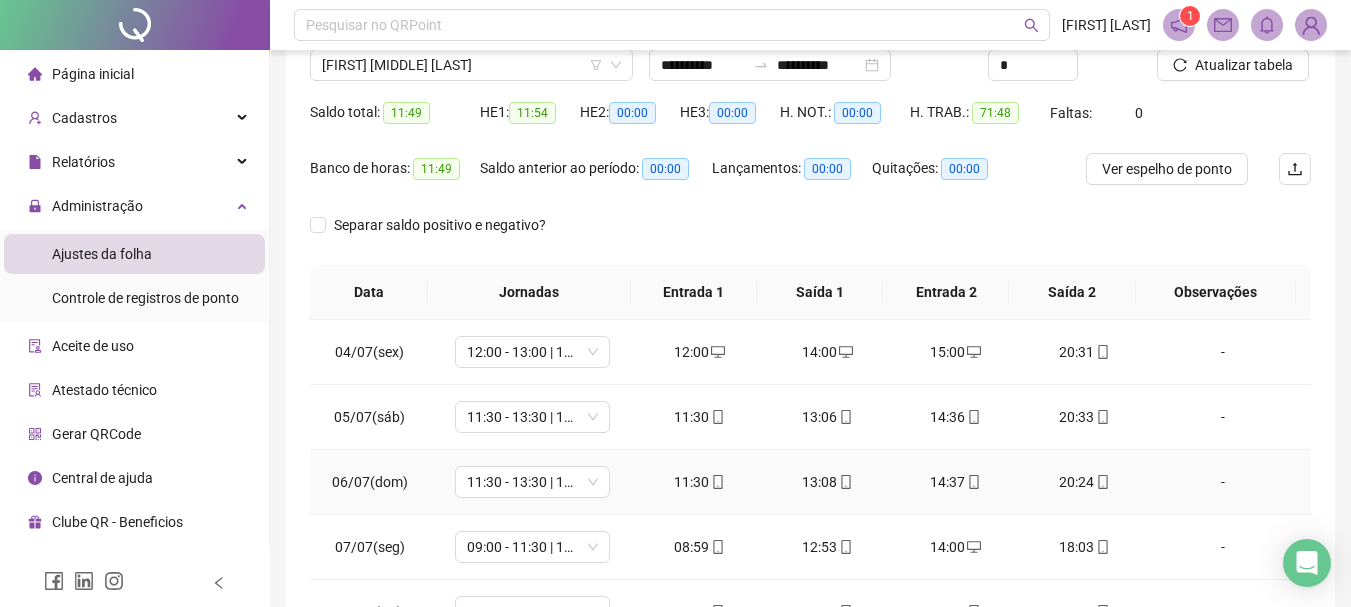 scroll, scrollTop: 415, scrollLeft: 0, axis: vertical 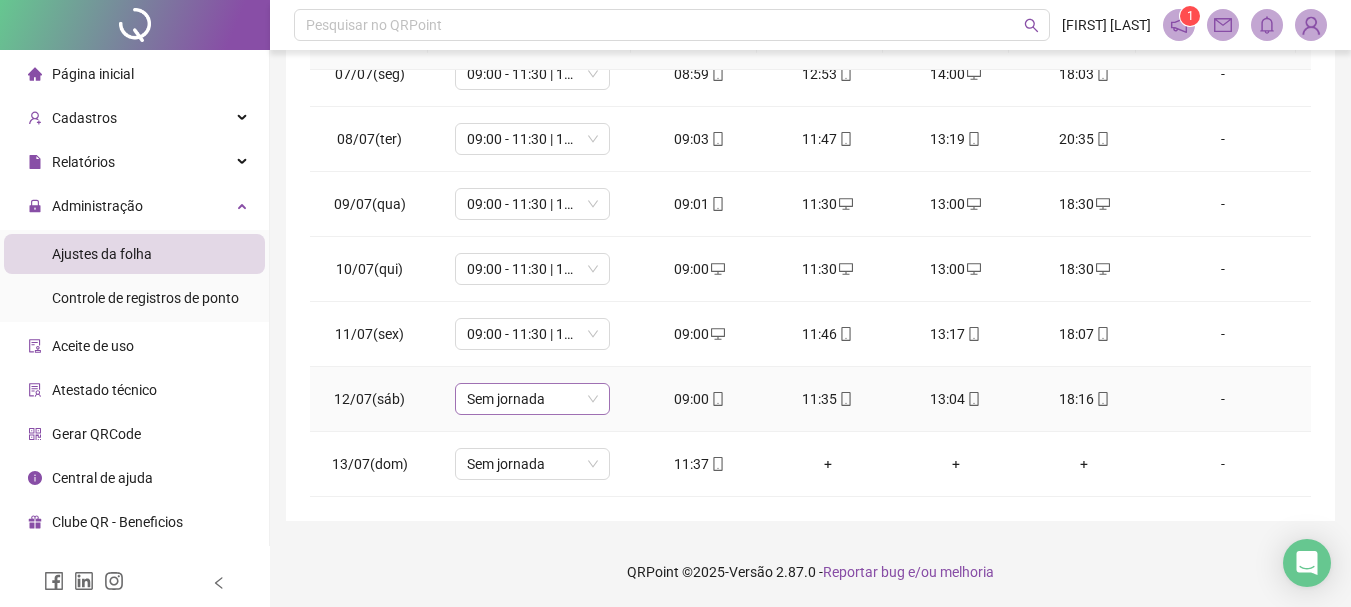 click on "Sem jornada" at bounding box center (532, 399) 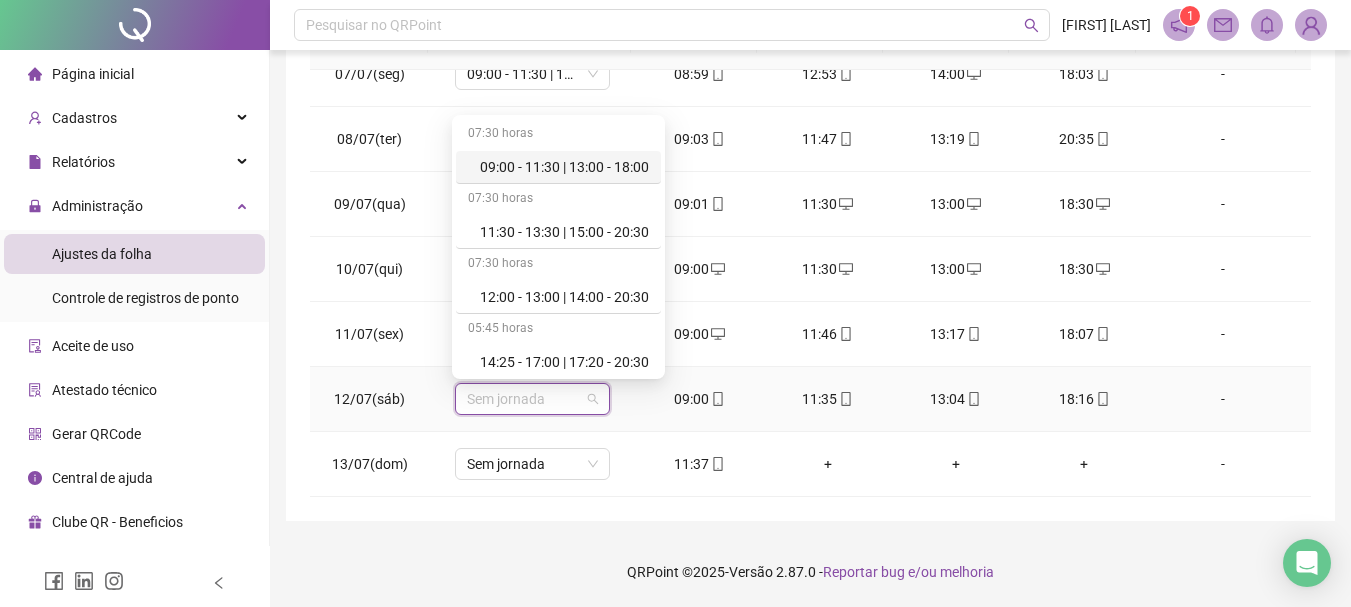 click on "09:00 - 11:30 | 13:00 - 18:00" at bounding box center [558, 167] 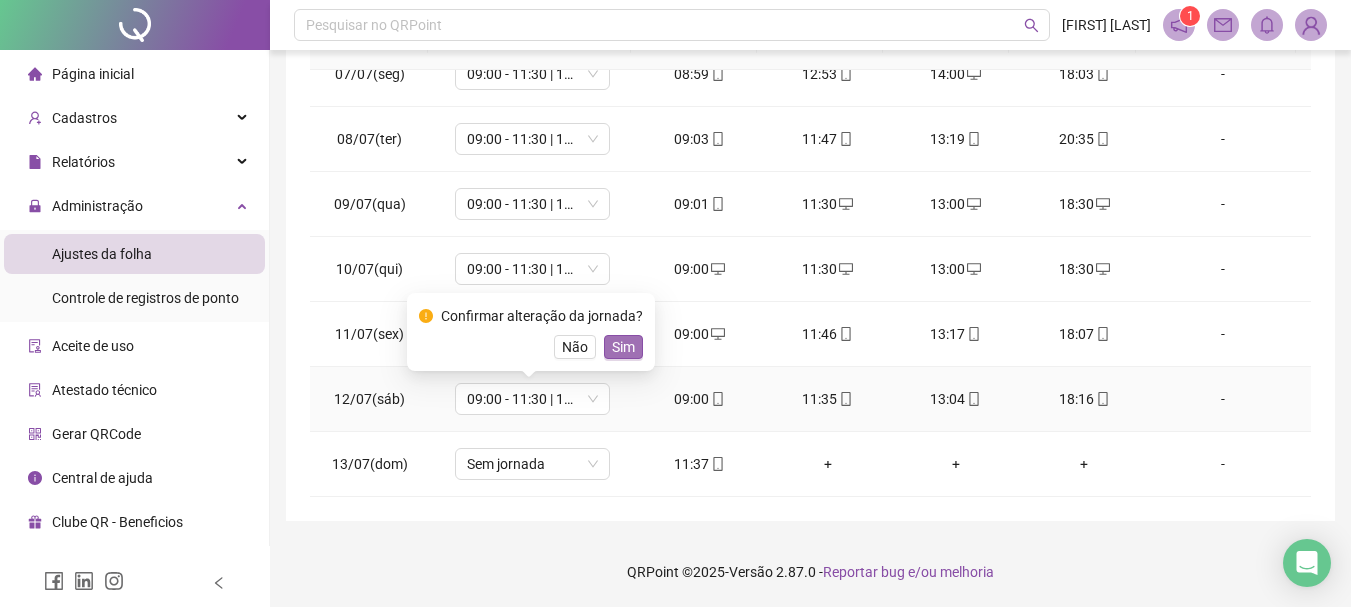 click on "Sim" at bounding box center [623, 347] 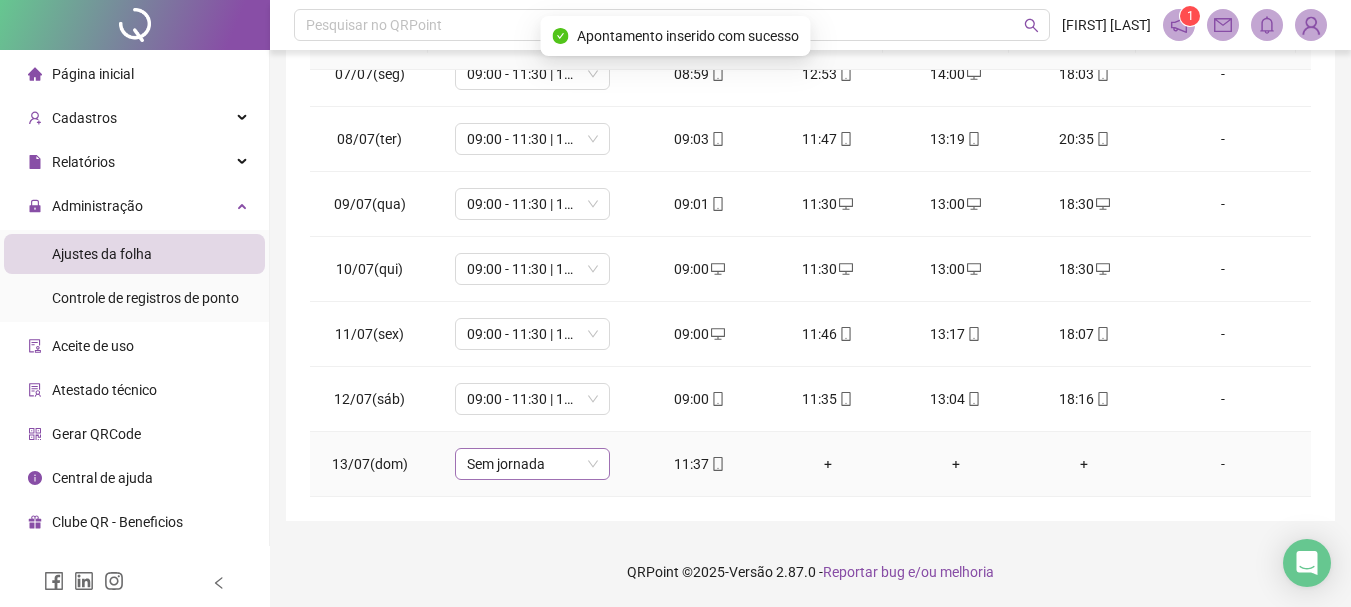 click on "Sem jornada" at bounding box center (532, 464) 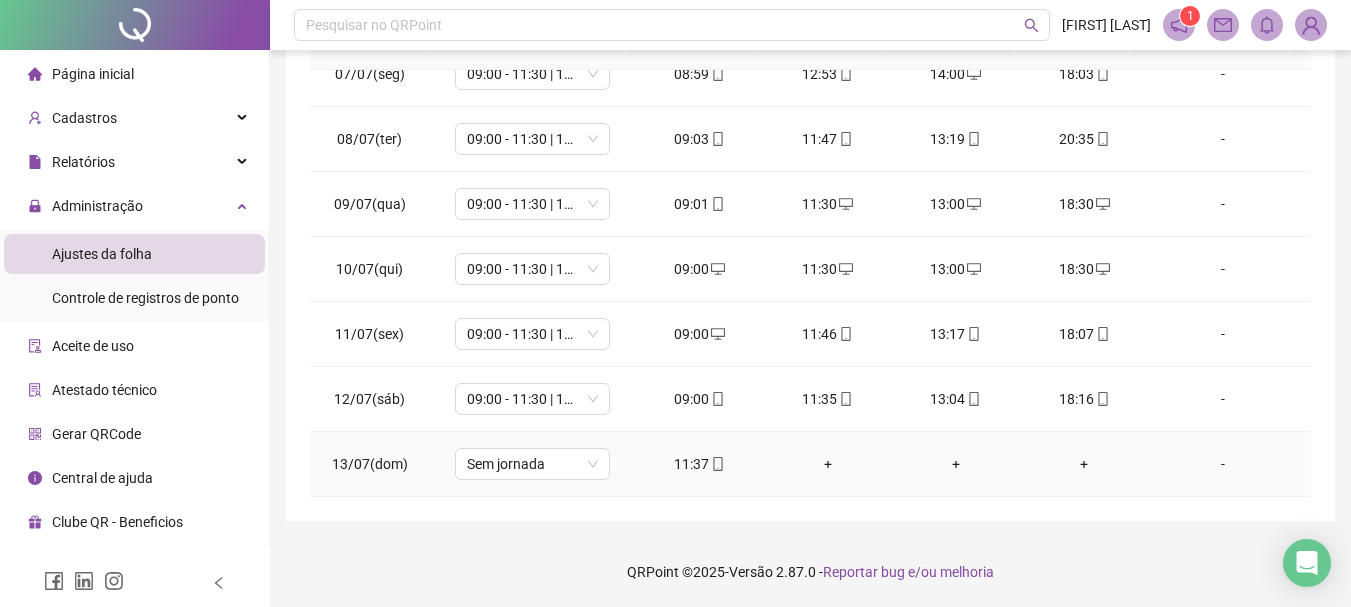 click on "11:37" at bounding box center (700, 464) 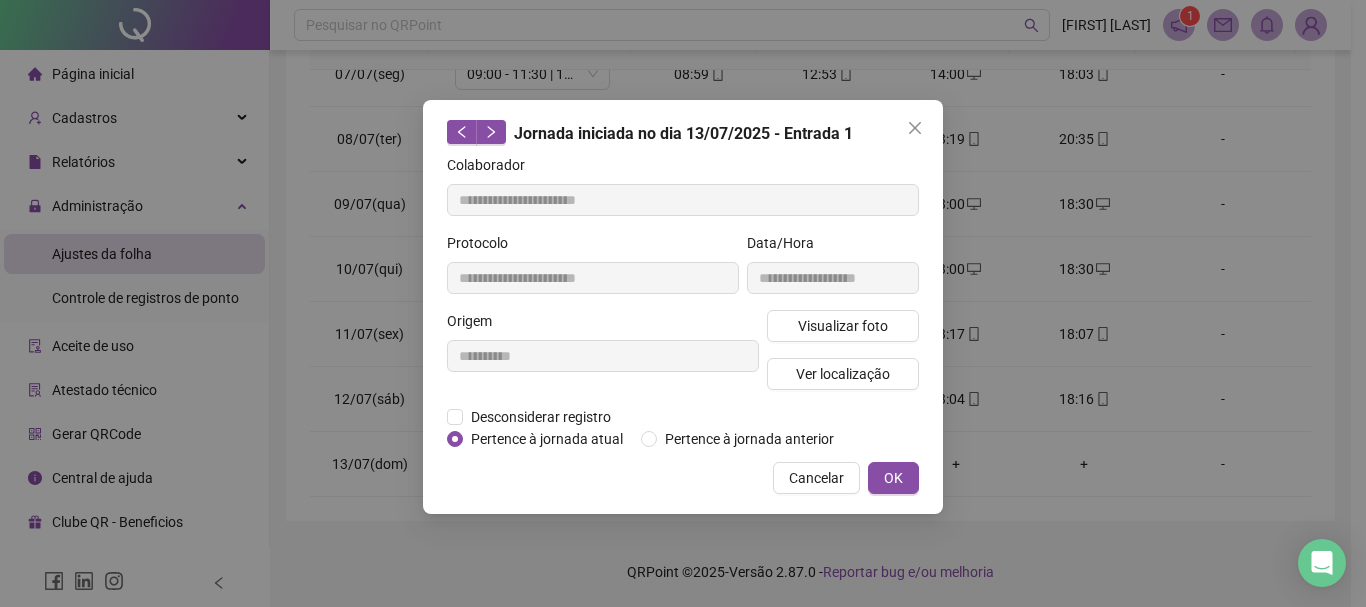 click on "Cancelar OK" at bounding box center (683, 478) 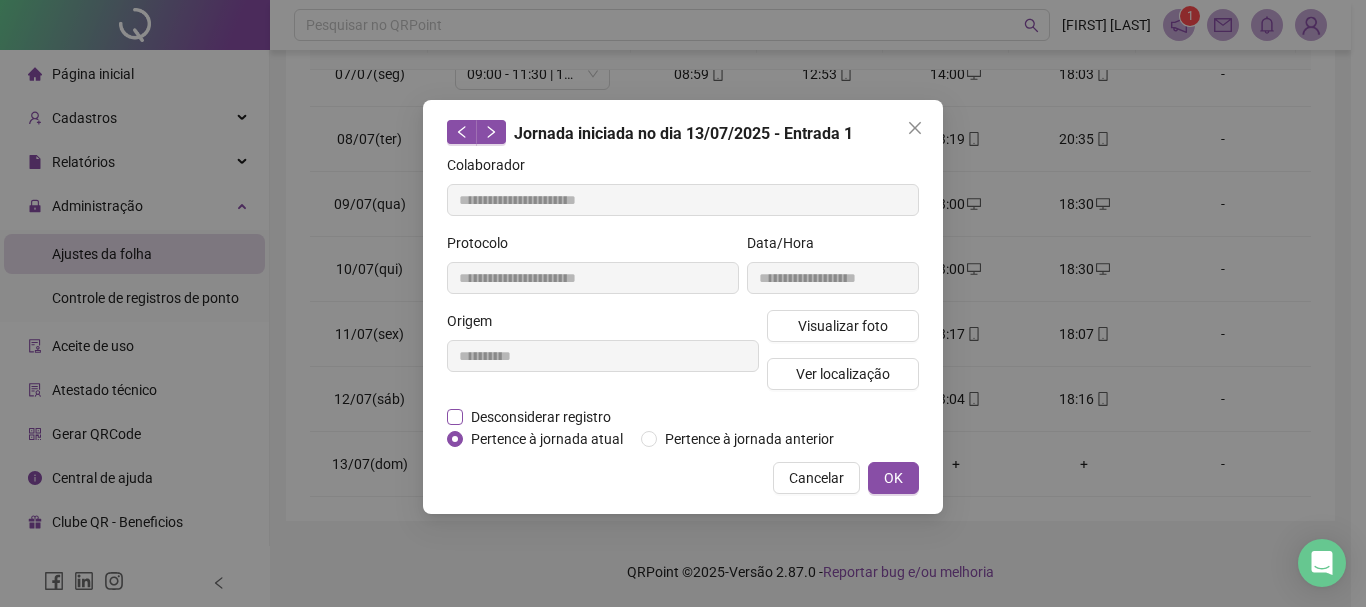click on "Desconsiderar registro" at bounding box center [541, 417] 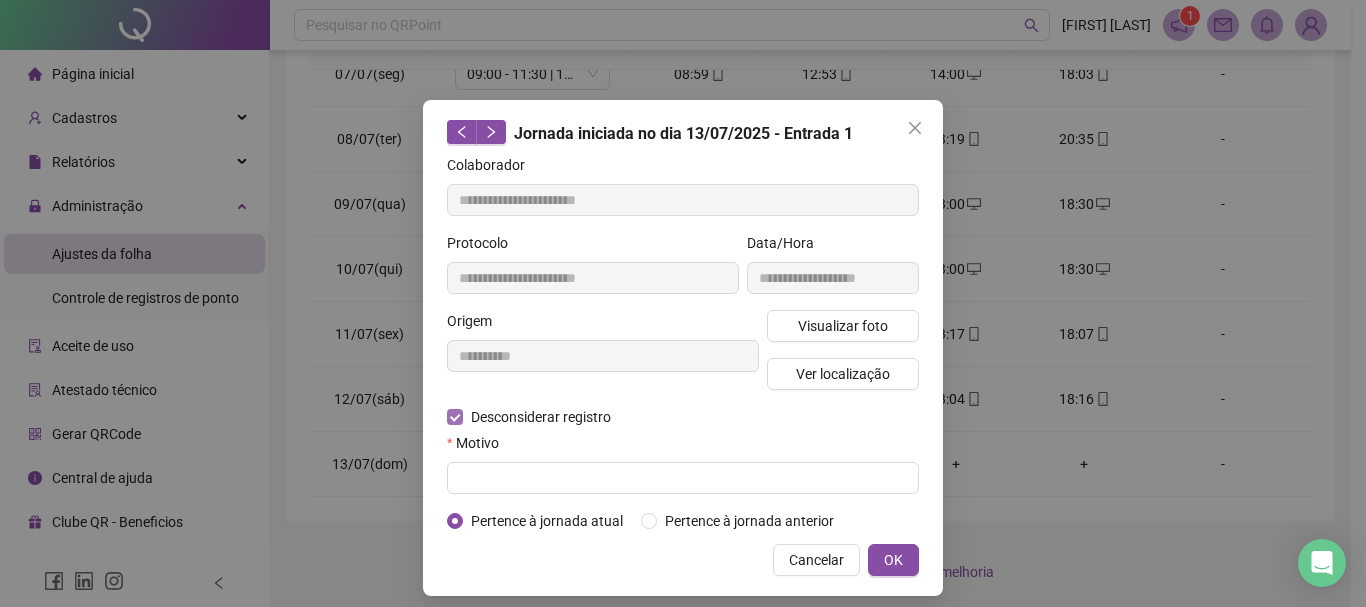 click on "Desconsiderar registro" at bounding box center (541, 417) 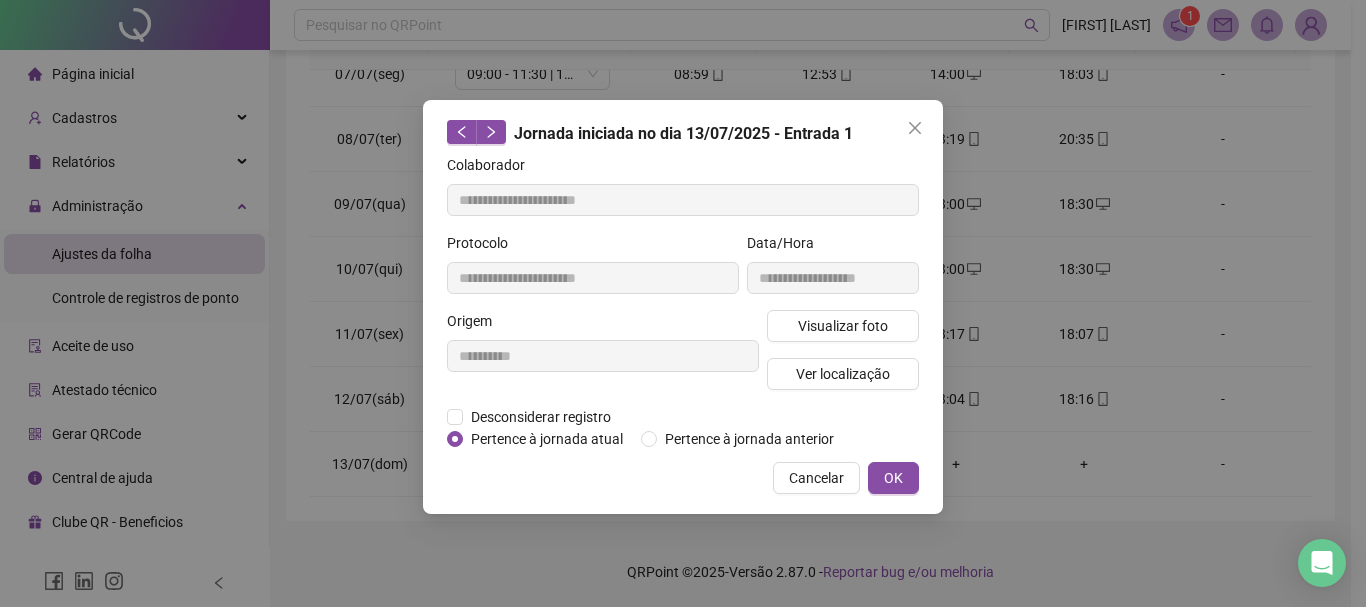 click on "**********" at bounding box center (603, 358) 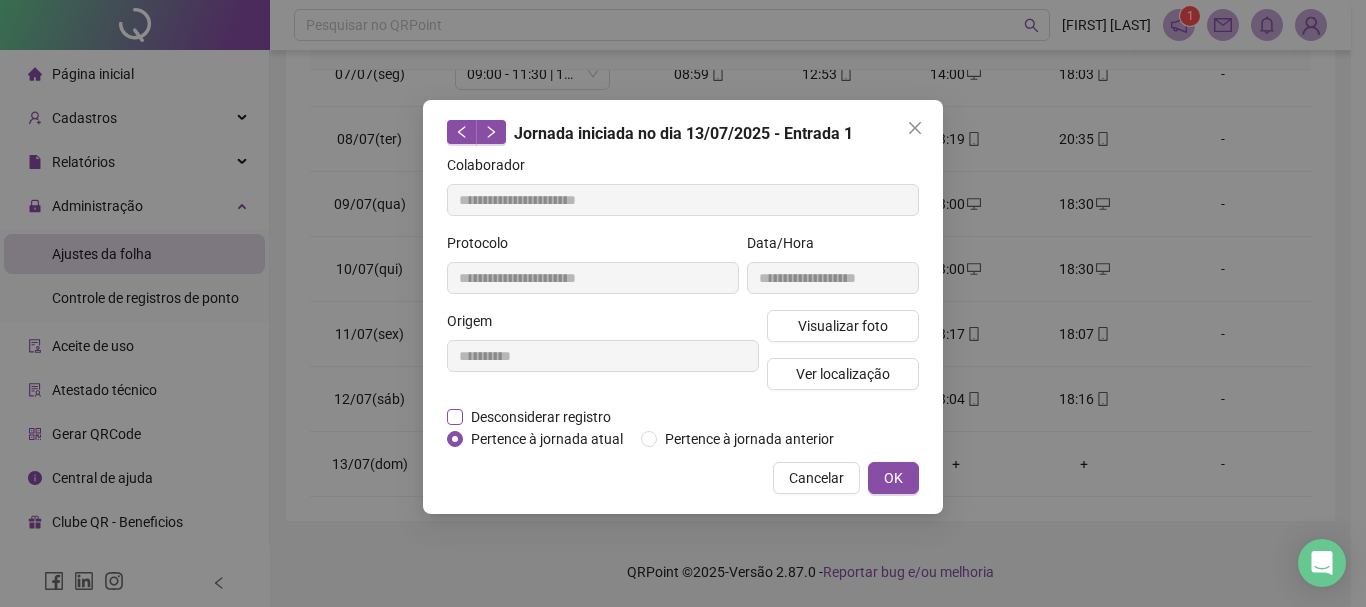 click on "Desconsiderar registro" at bounding box center [541, 417] 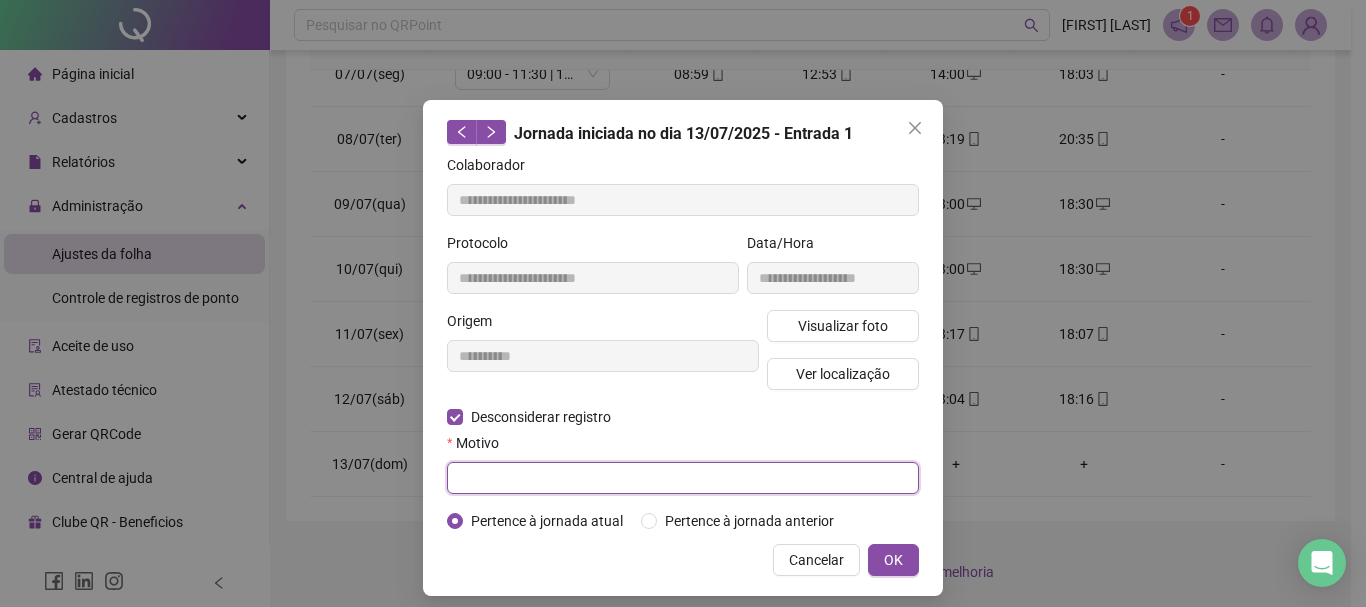 click at bounding box center (683, 478) 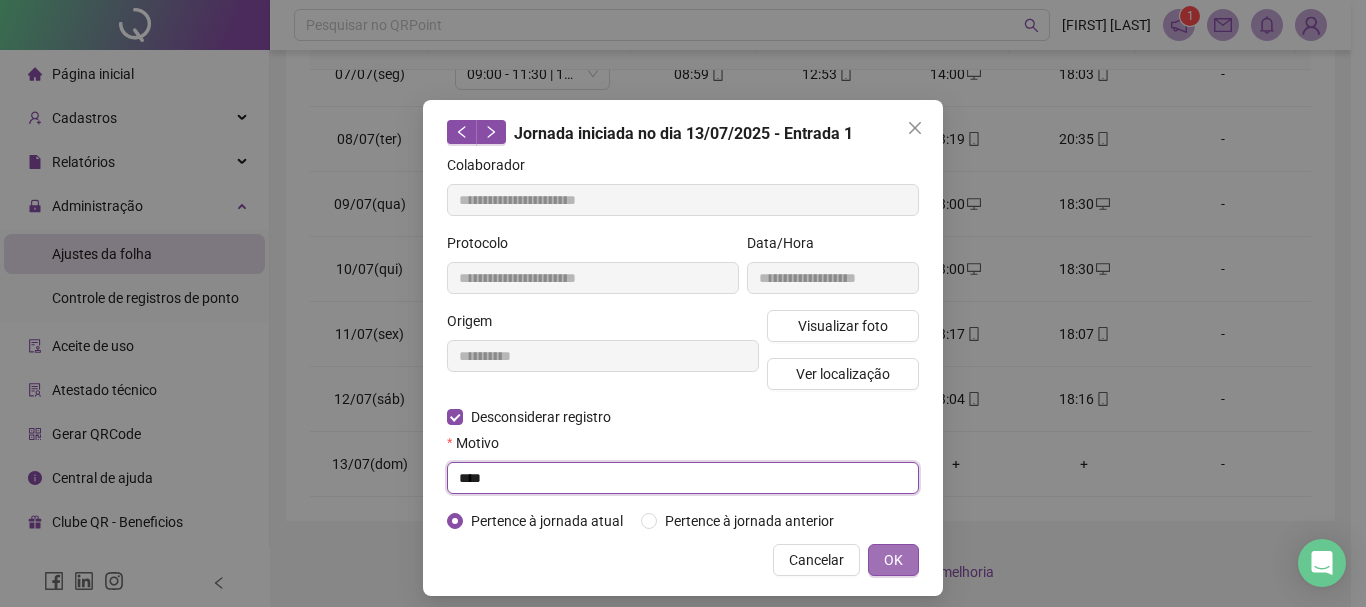 type on "****" 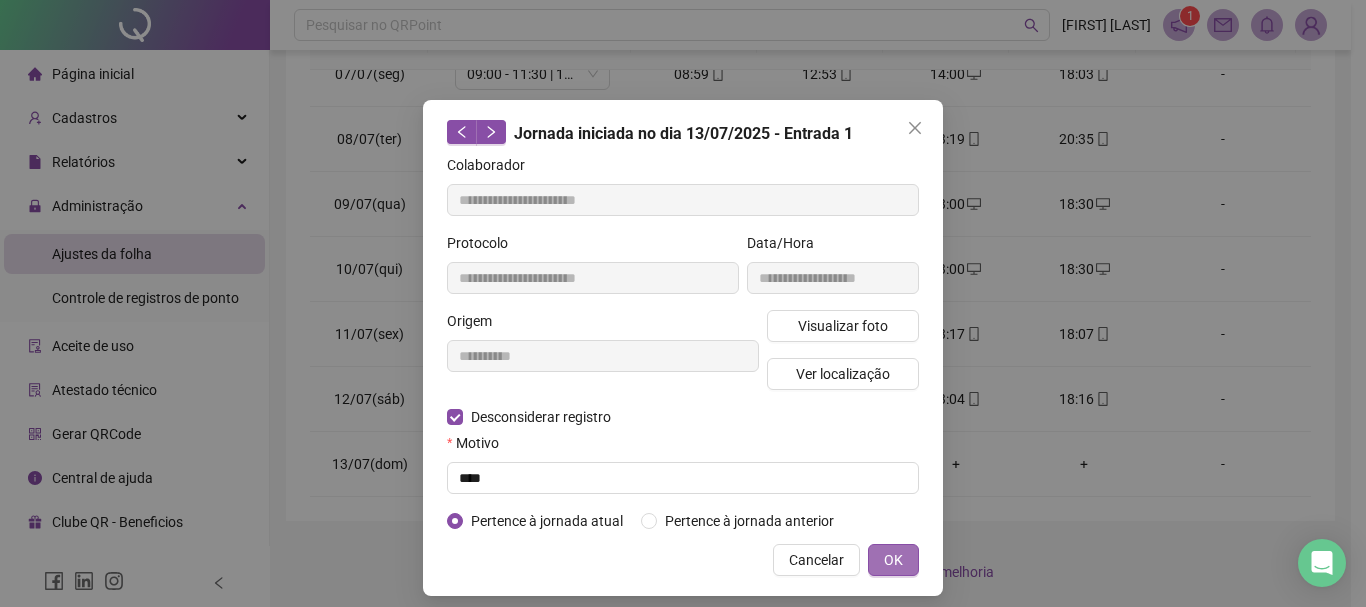 click on "OK" at bounding box center (893, 560) 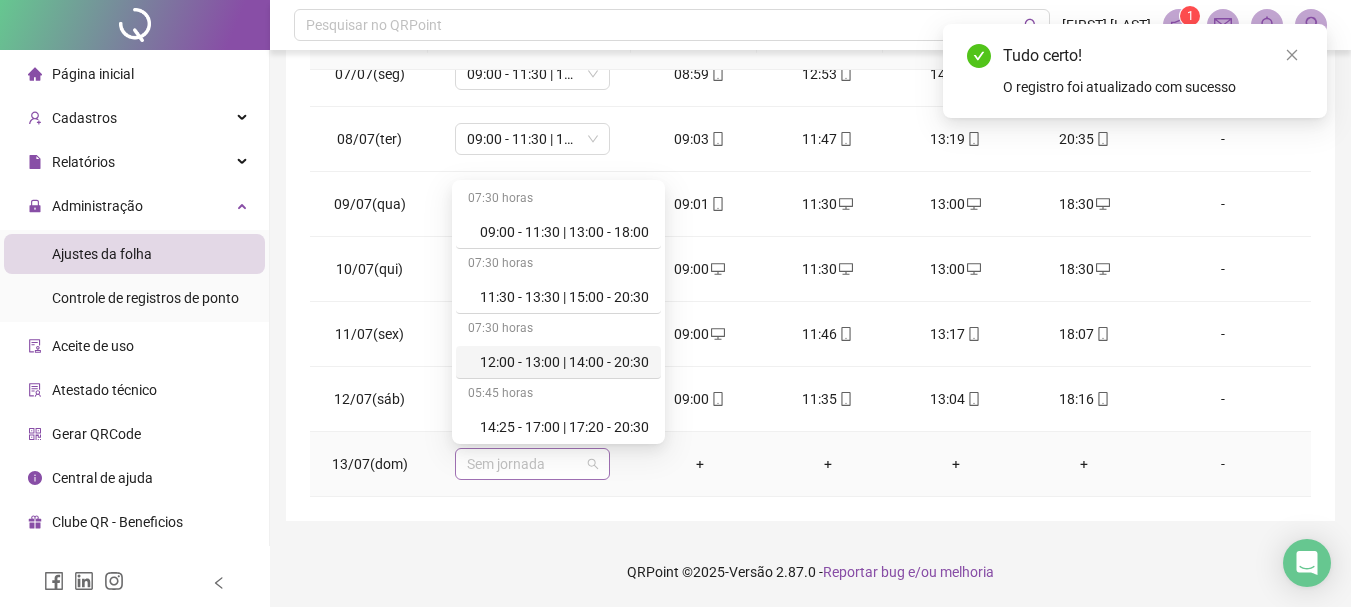 click on "Sem jornada" at bounding box center [532, 464] 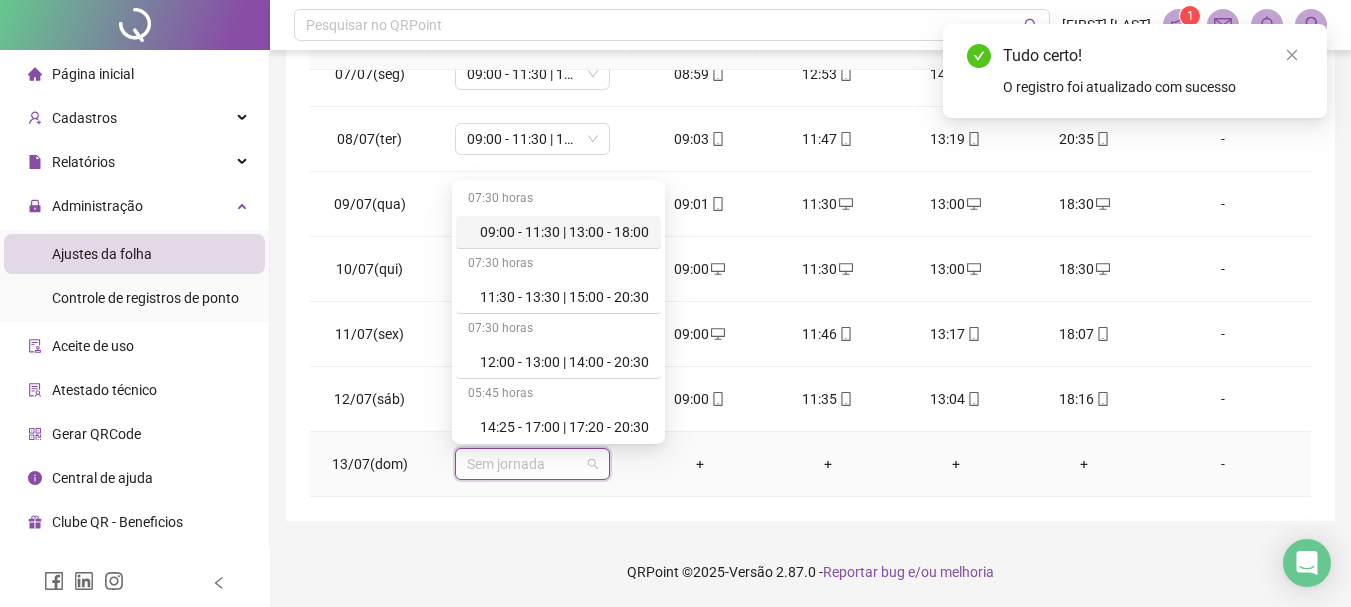 click on "09:00 - 11:30 | 13:00 - 18:00" at bounding box center [564, 232] 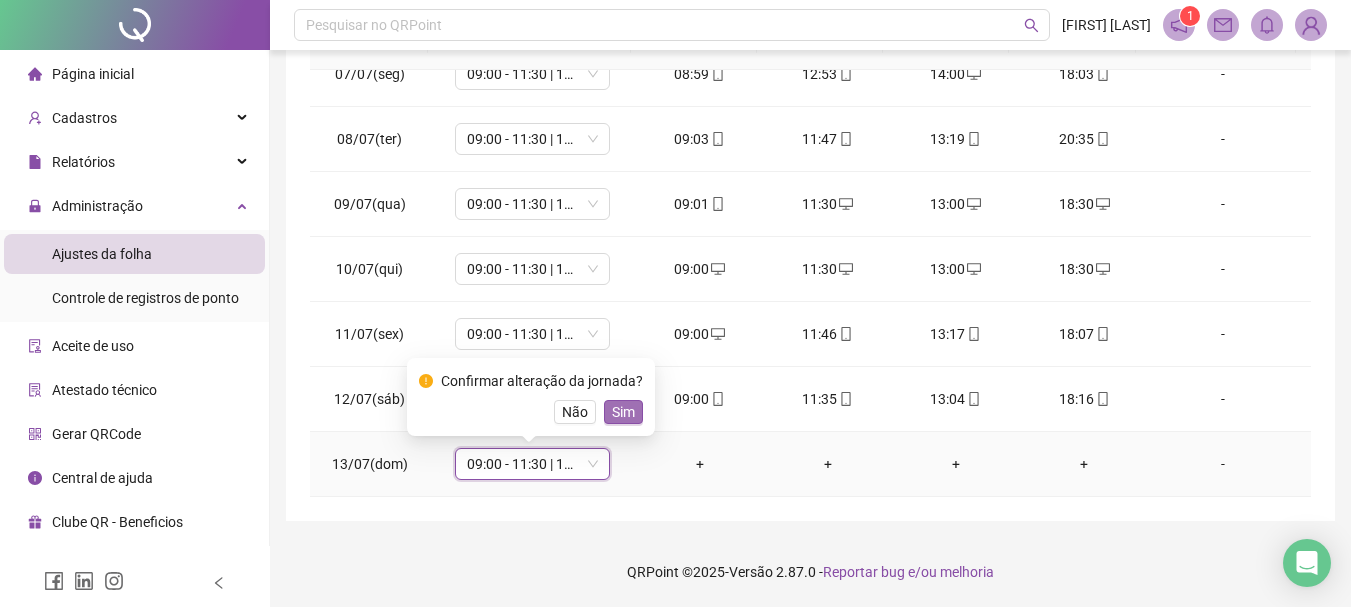 click on "Sim" at bounding box center [623, 412] 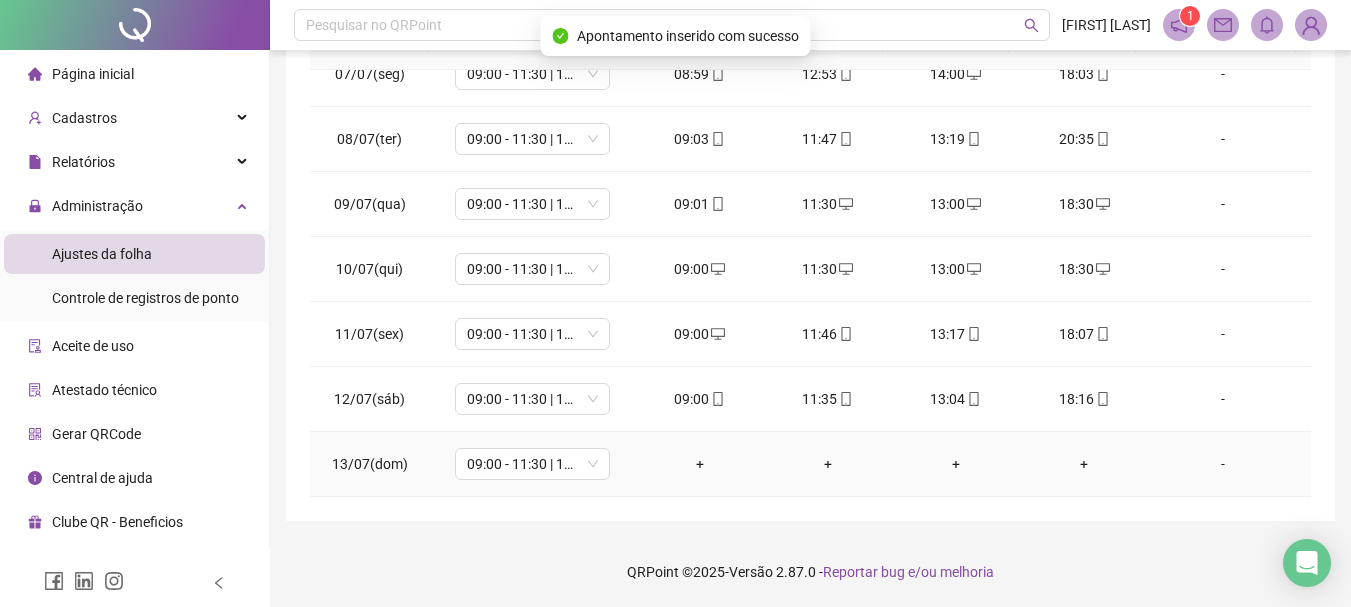 click on "+" at bounding box center (700, 464) 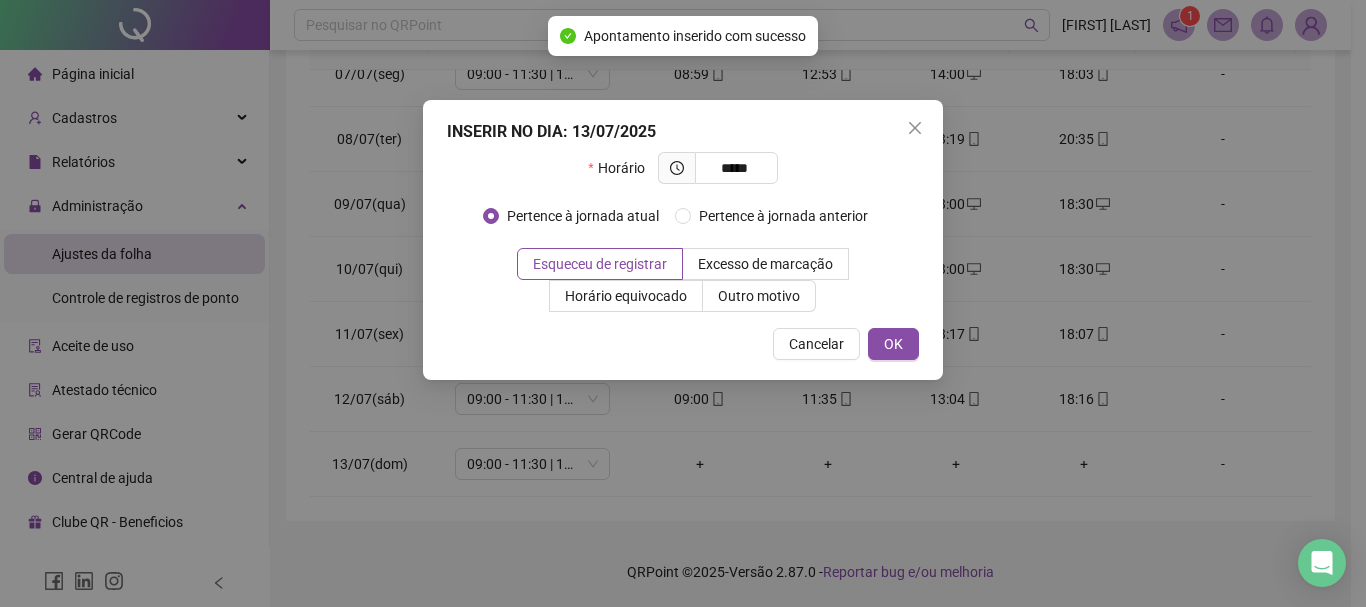 type on "*****" 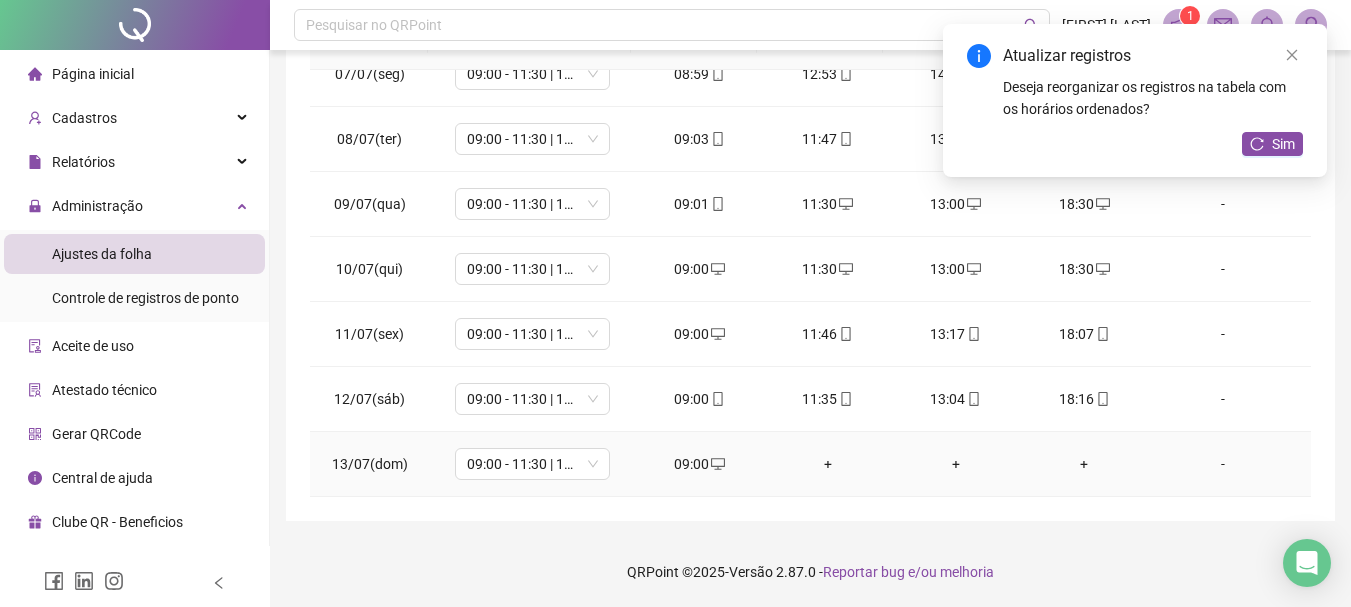 click on "+" at bounding box center [828, 464] 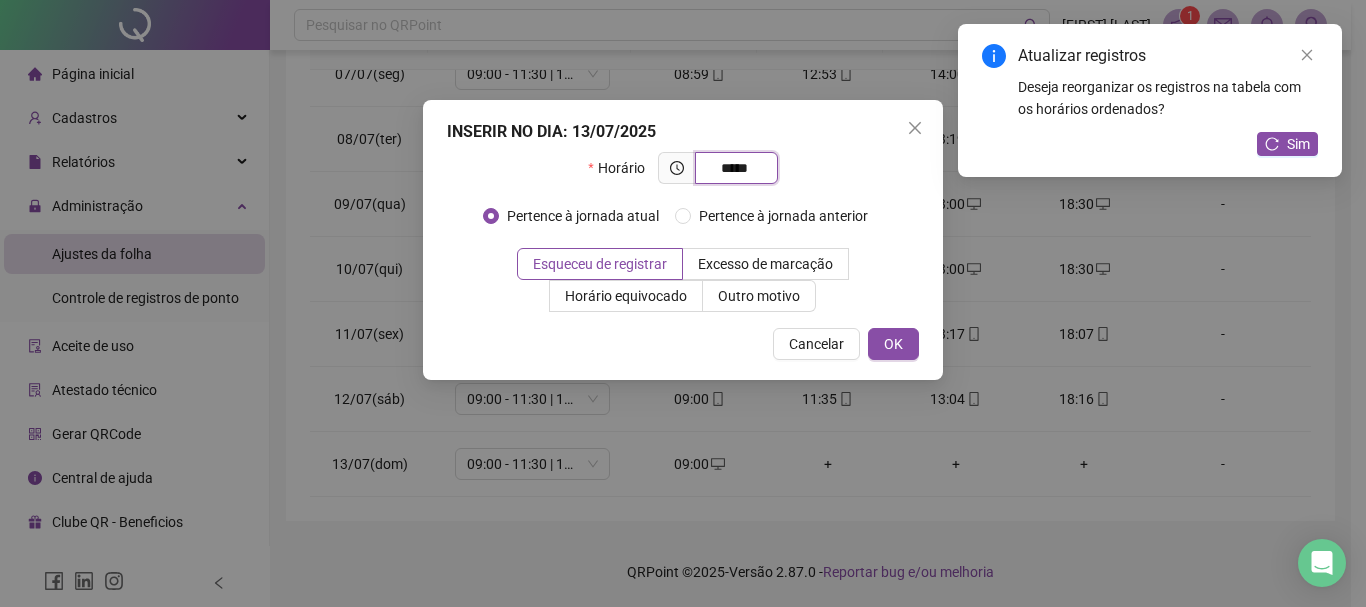 type on "*****" 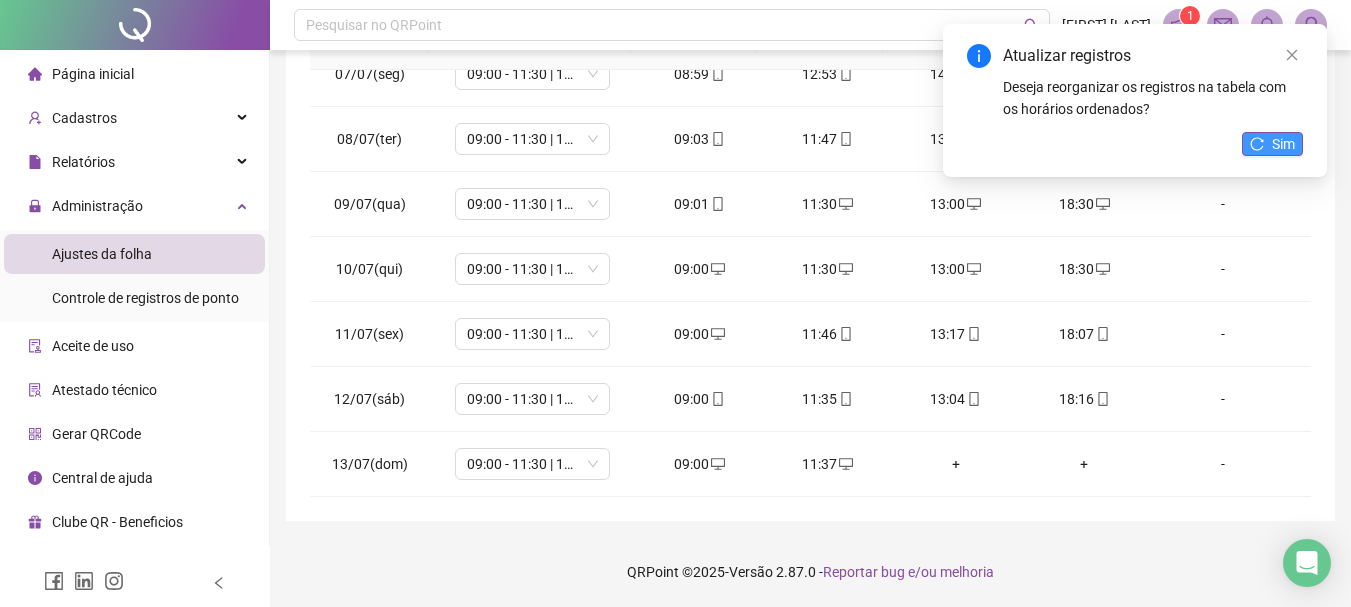click on "Sim" at bounding box center (1283, 144) 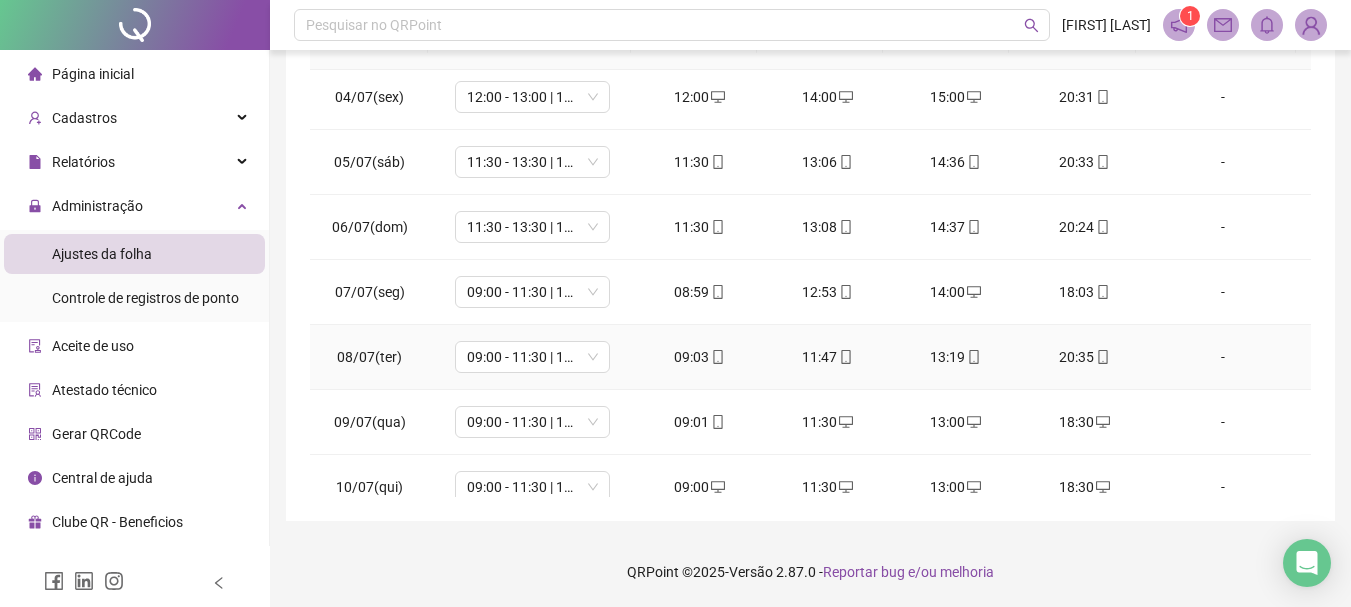 scroll, scrollTop: 0, scrollLeft: 0, axis: both 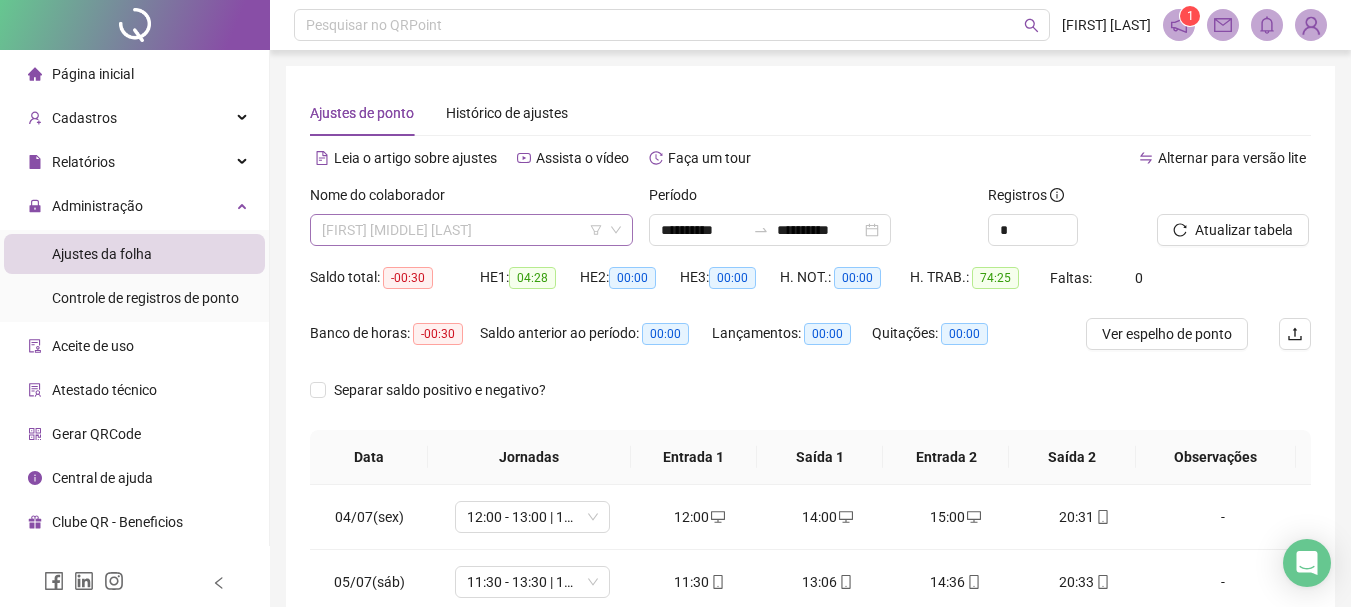 click on "[FIRST] [MIDDLE] [LAST]" at bounding box center (471, 230) 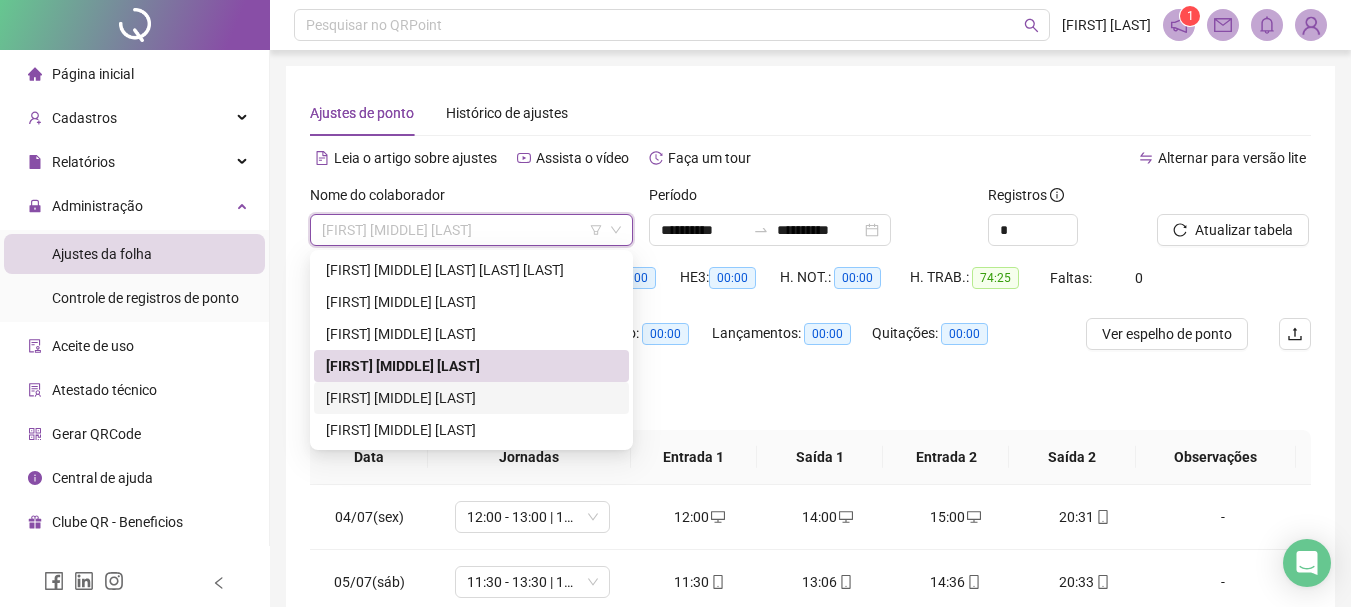 click on "[FIRST] [MIDDLE] [LAST]" at bounding box center (471, 398) 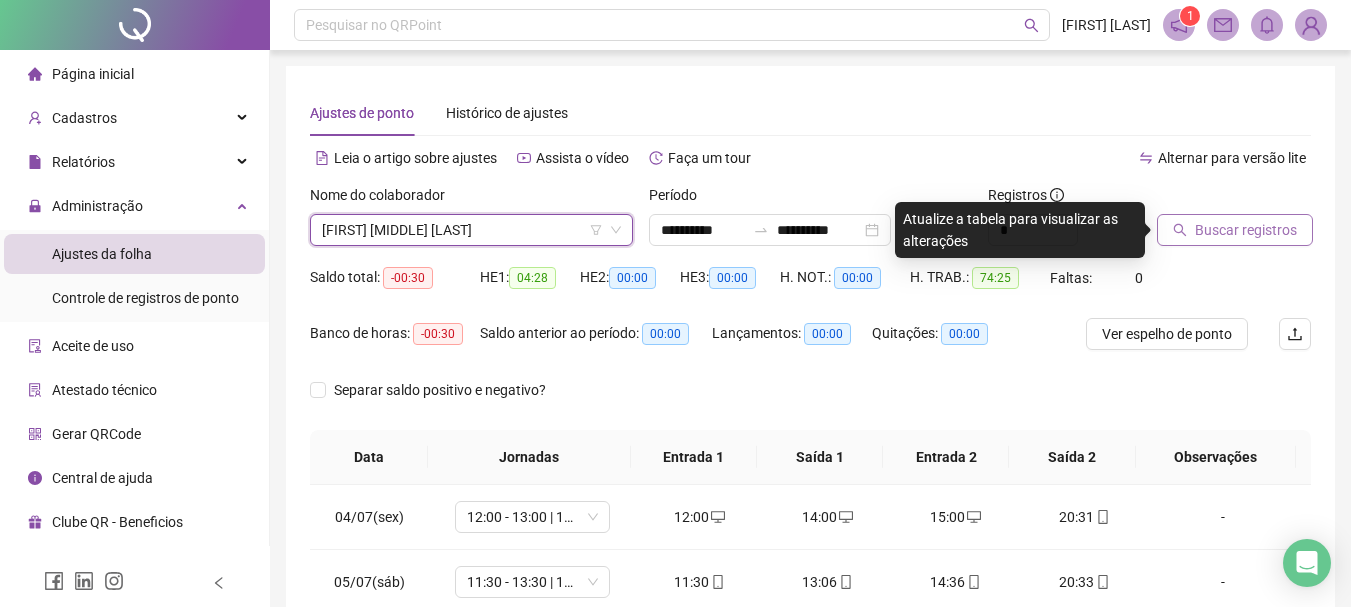 click on "Buscar registros" at bounding box center [1246, 230] 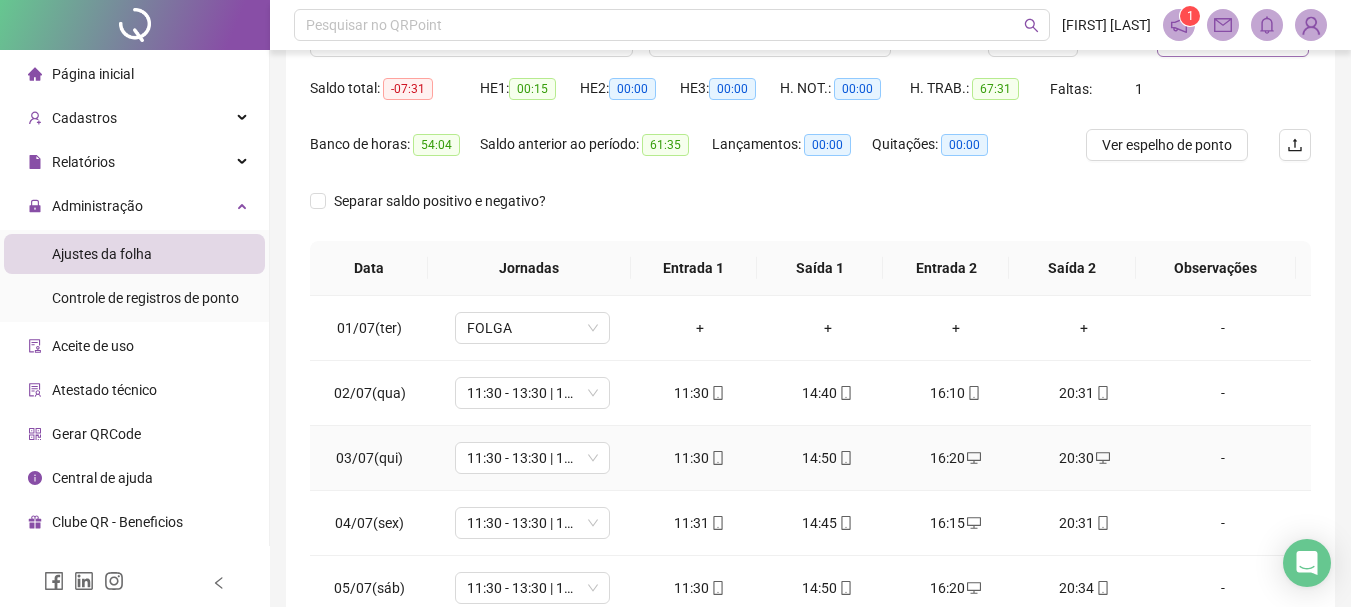 scroll, scrollTop: 300, scrollLeft: 0, axis: vertical 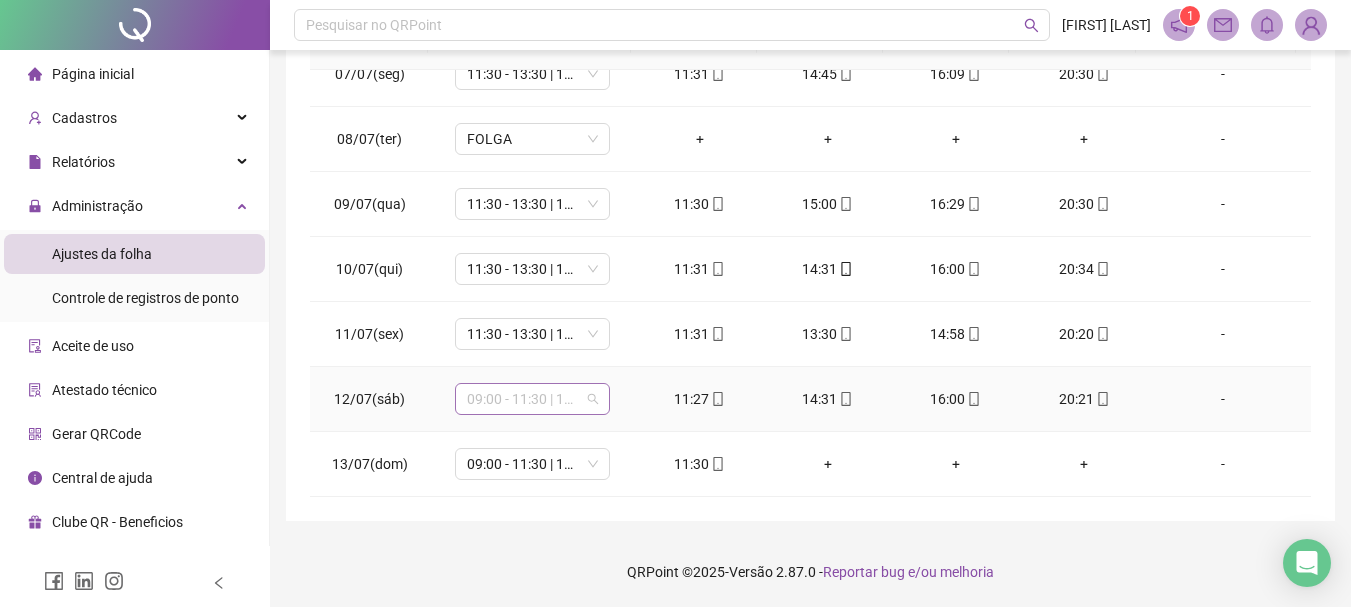 click on "09:00 - 11:30 | 13:00 - 18:00" at bounding box center [532, 399] 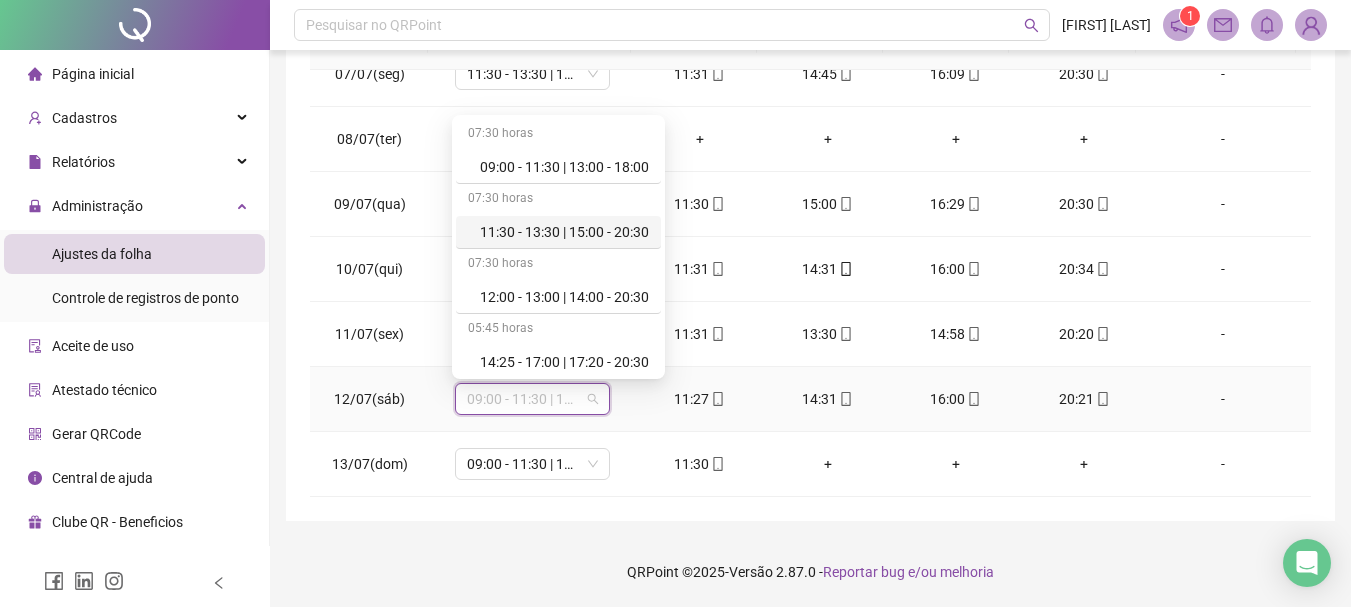 click on "11:30 - 13:30 | 15:00 - 20:30" at bounding box center [558, 232] 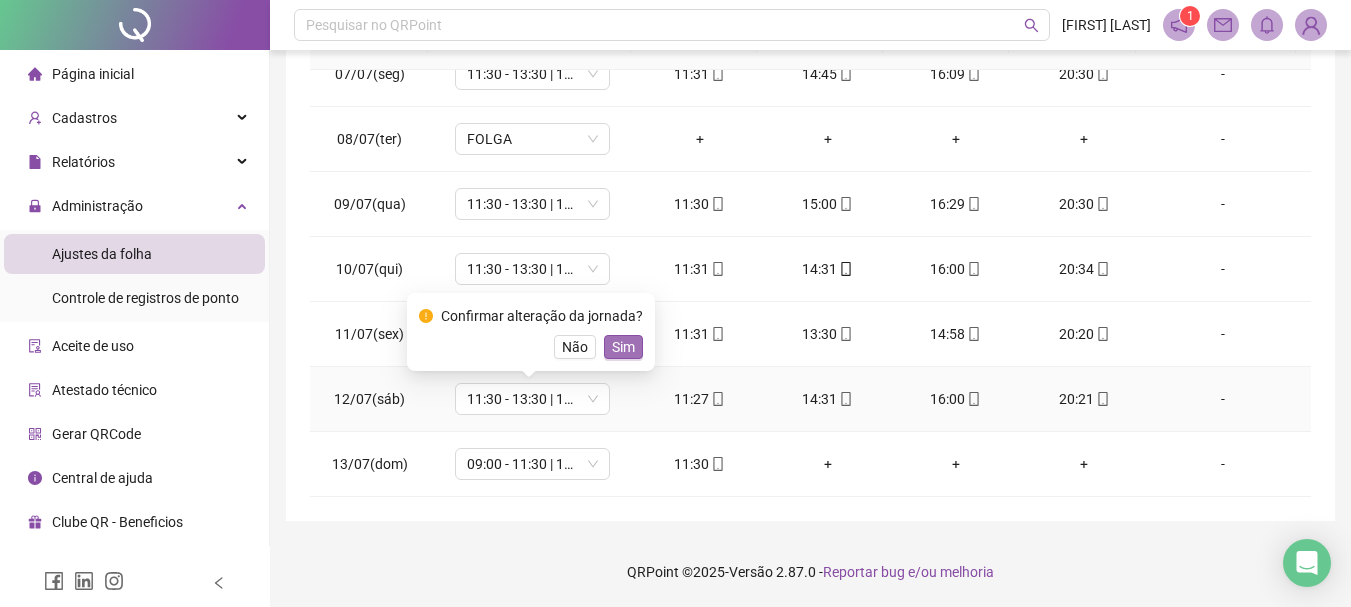 click on "Sim" at bounding box center [623, 347] 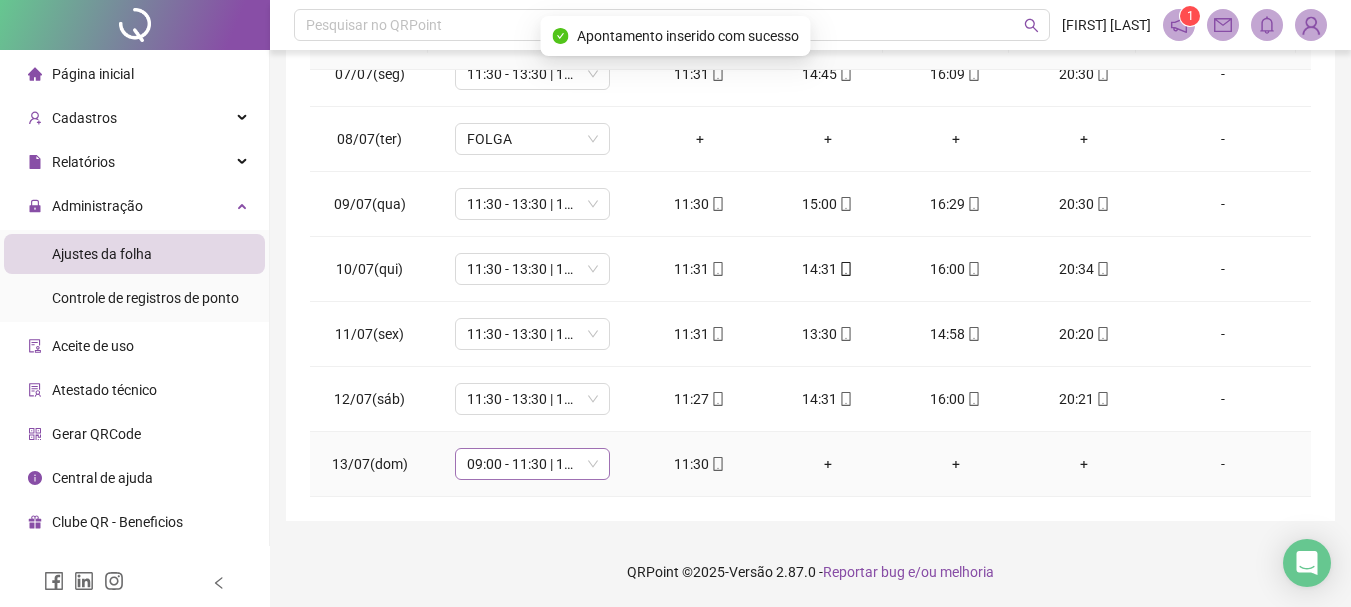 click on "09:00 - 11:30 | 13:00 - 18:00" at bounding box center (532, 464) 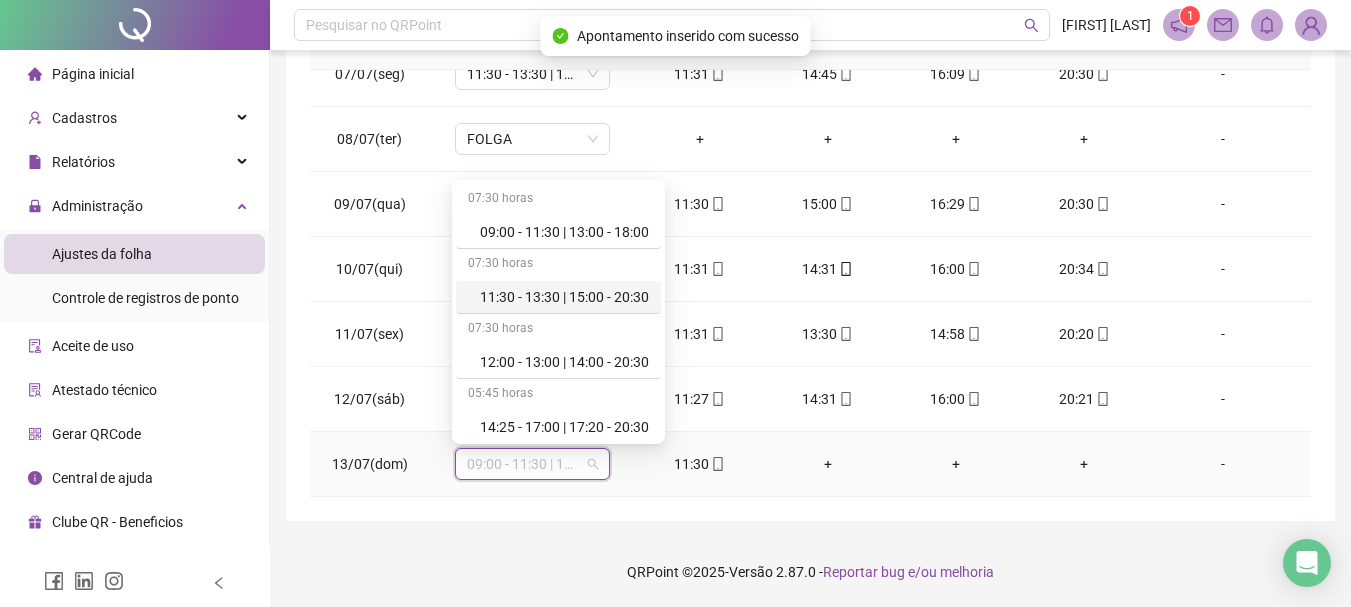click on "11:30 - 13:30 | 15:00 - 20:30" at bounding box center [564, 297] 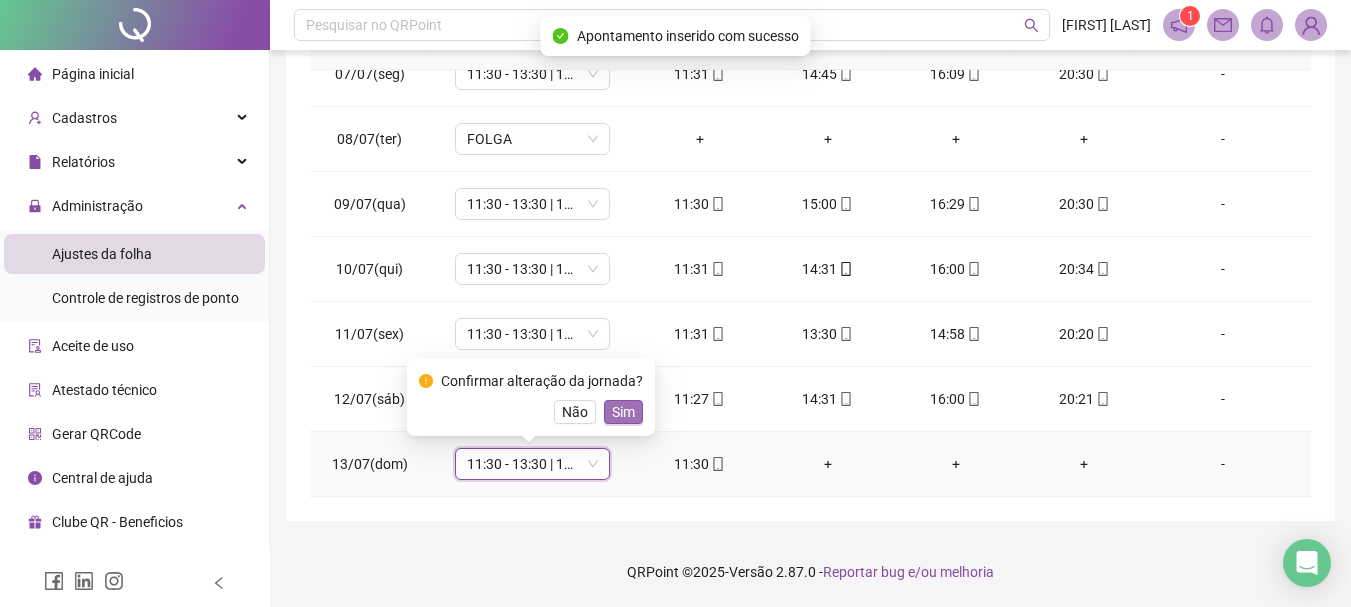 click on "Sim" at bounding box center [623, 412] 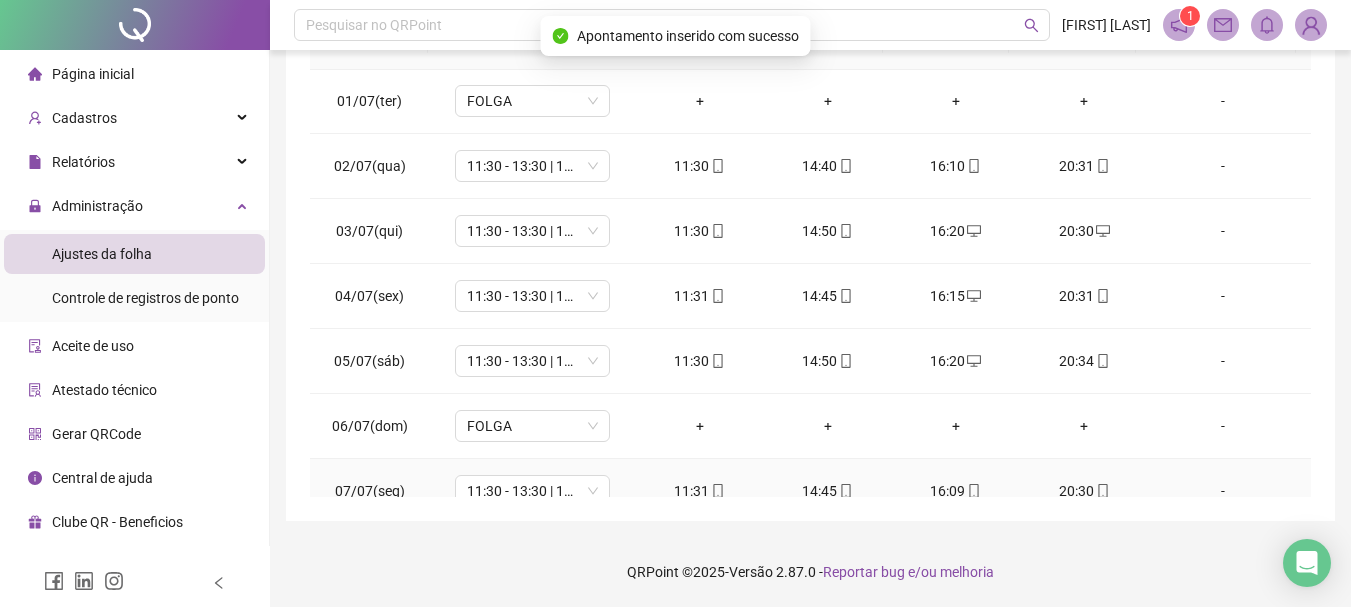 scroll, scrollTop: 0, scrollLeft: 0, axis: both 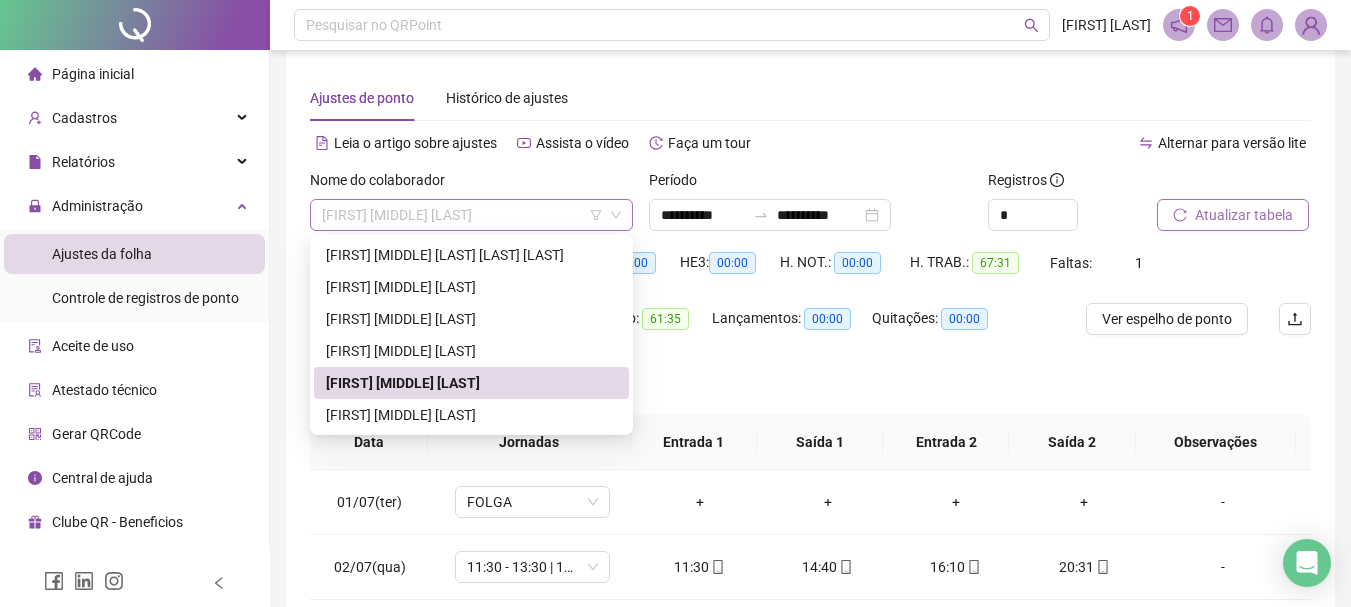 click on "[FIRST] [MIDDLE] [LAST]" at bounding box center (471, 215) 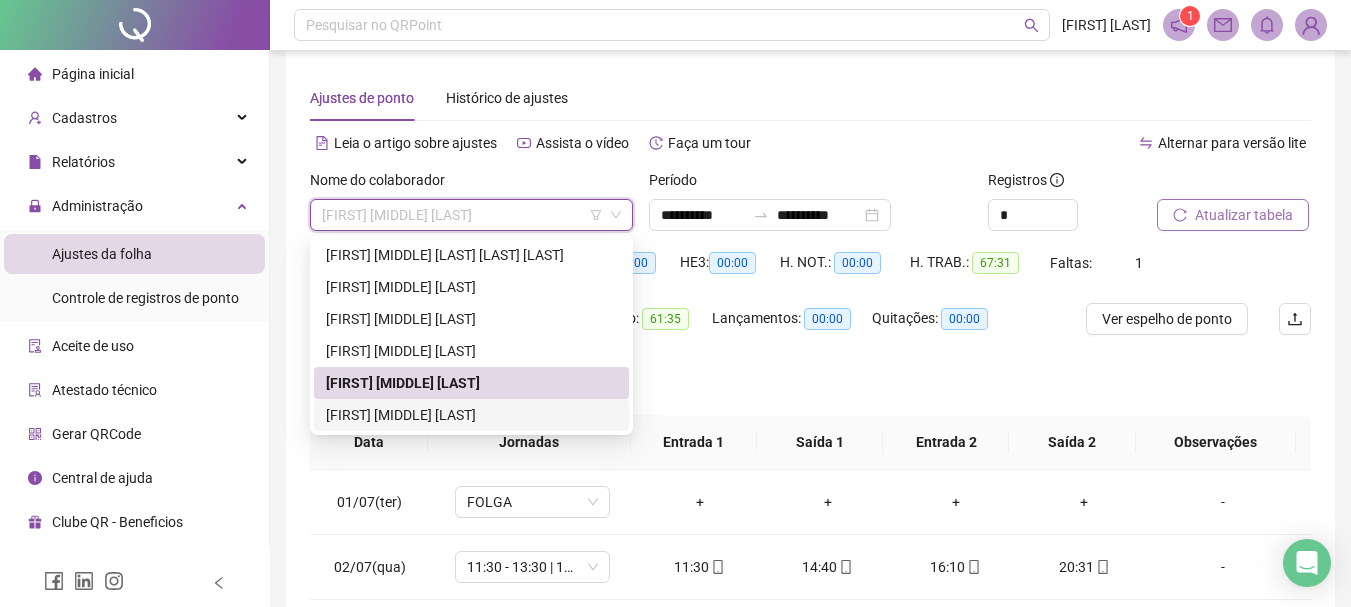 click on "[FIRST] [MIDDLE] [LAST]" at bounding box center [471, 415] 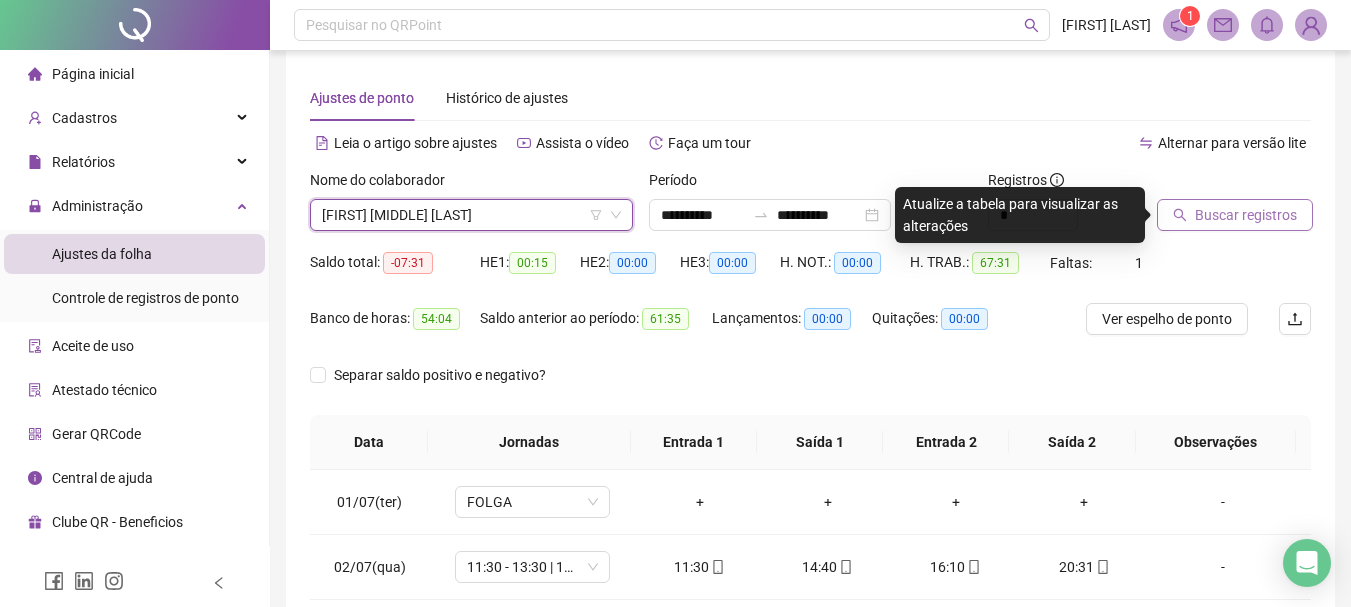 click on "Buscar registros" at bounding box center (1246, 215) 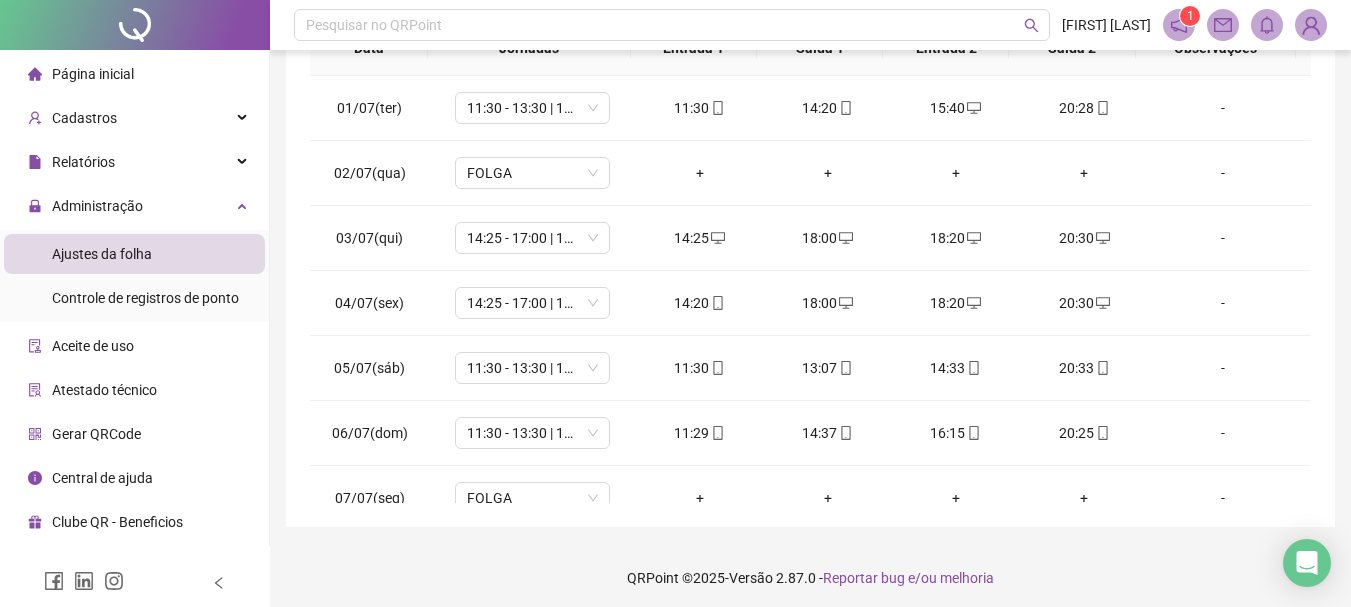 scroll, scrollTop: 391, scrollLeft: 0, axis: vertical 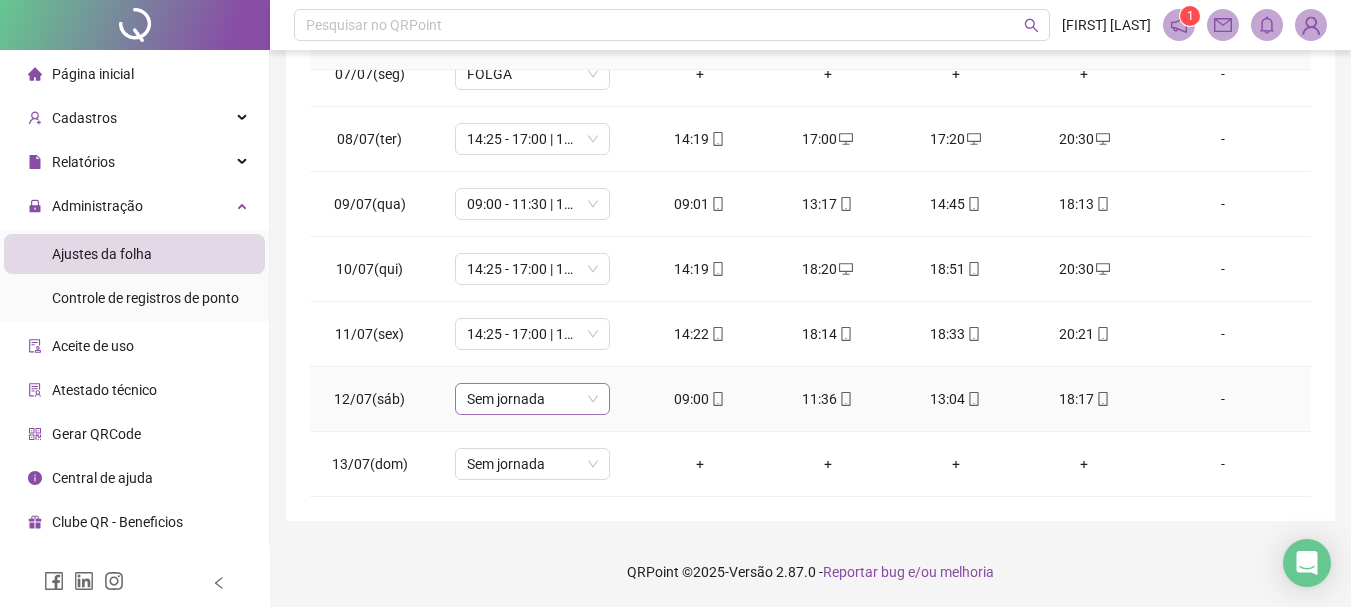 click on "Sem jornada" at bounding box center (532, 399) 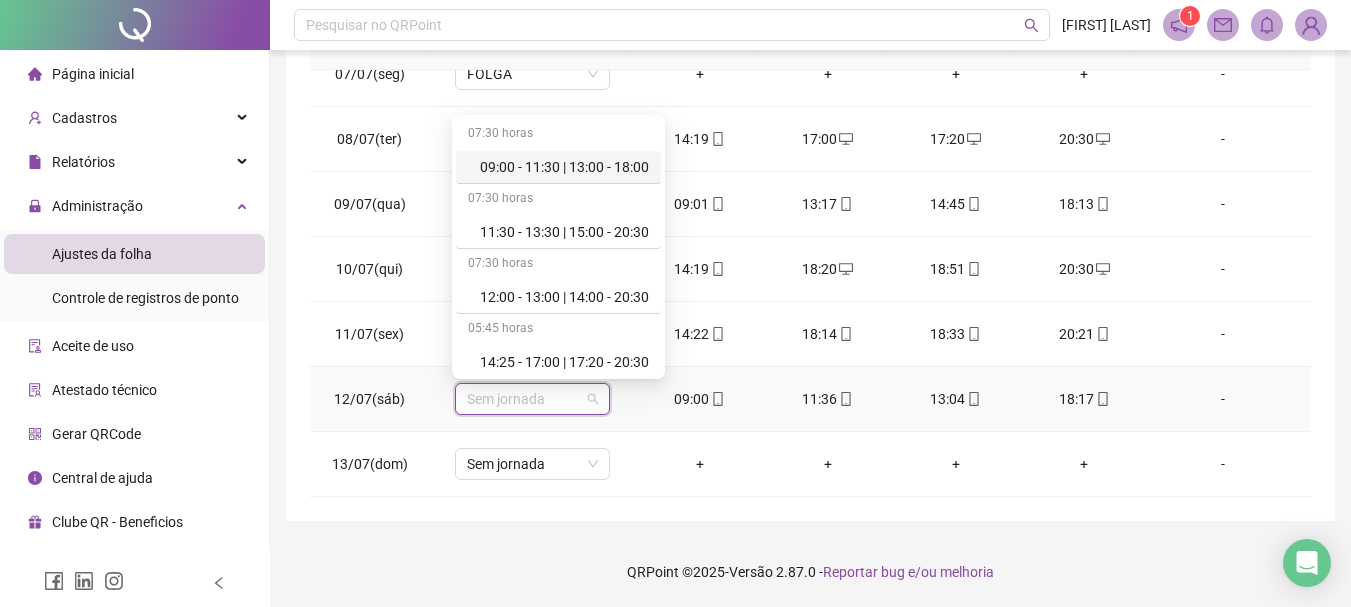click on "09:00 - 11:30 | 13:00 - 18:00" at bounding box center (564, 167) 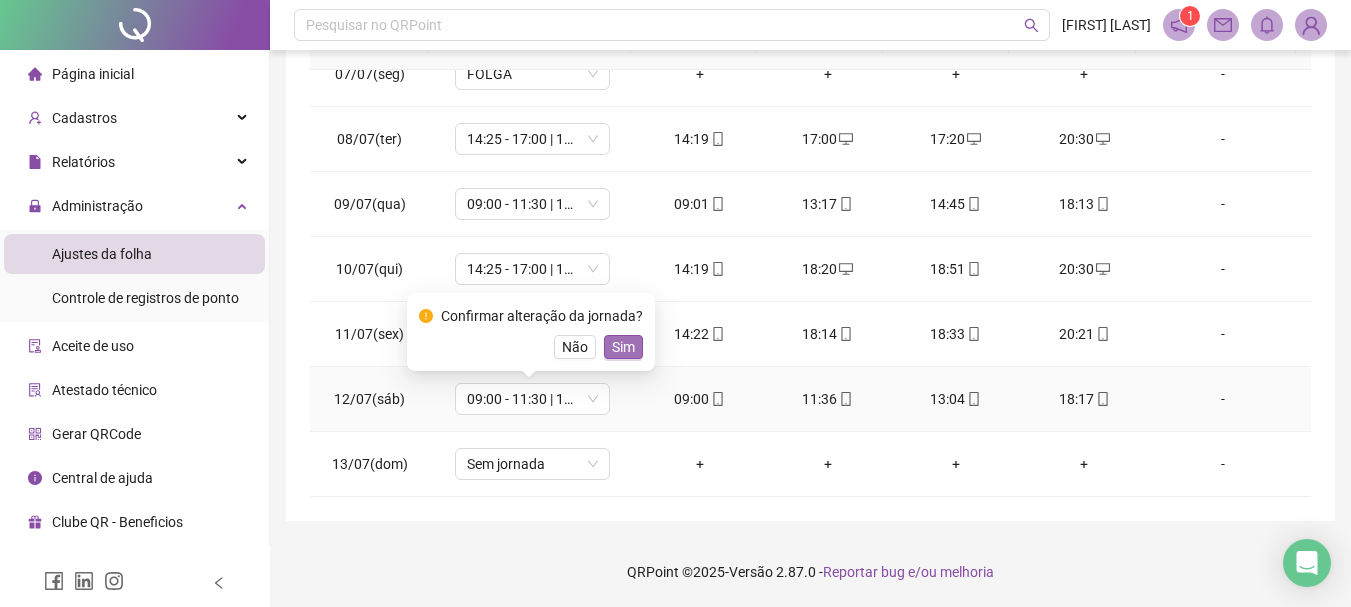 click on "Sim" at bounding box center (623, 347) 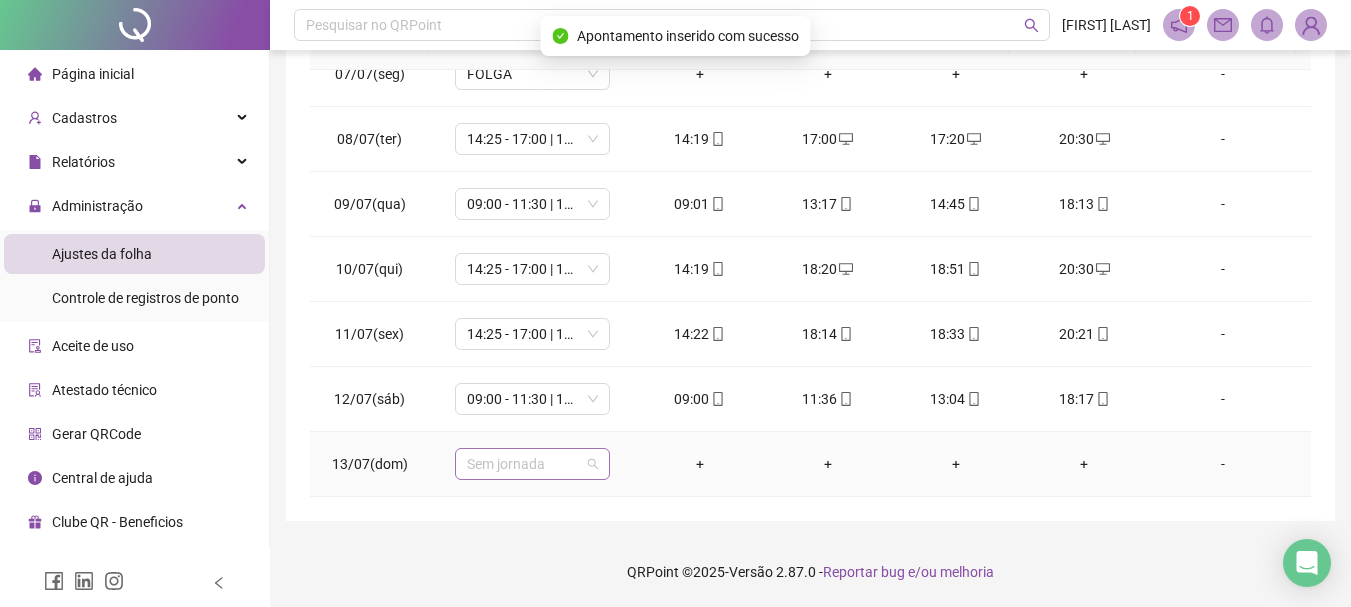 click on "Sem jornada" at bounding box center [532, 464] 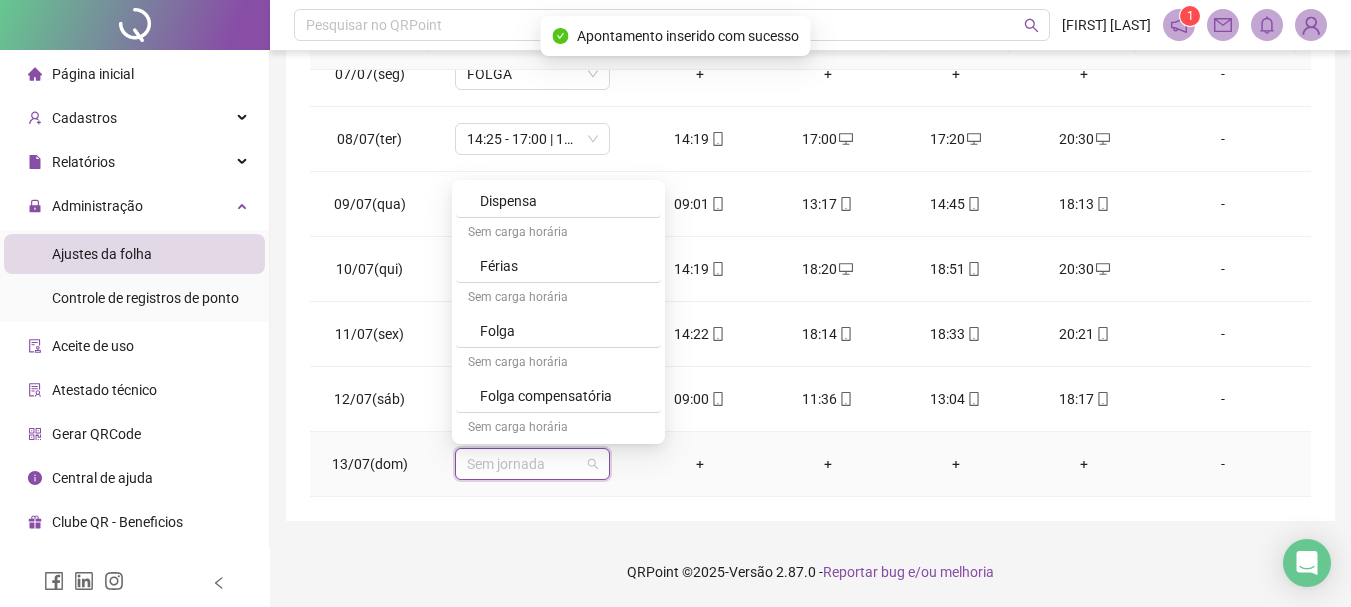 scroll, scrollTop: 300, scrollLeft: 0, axis: vertical 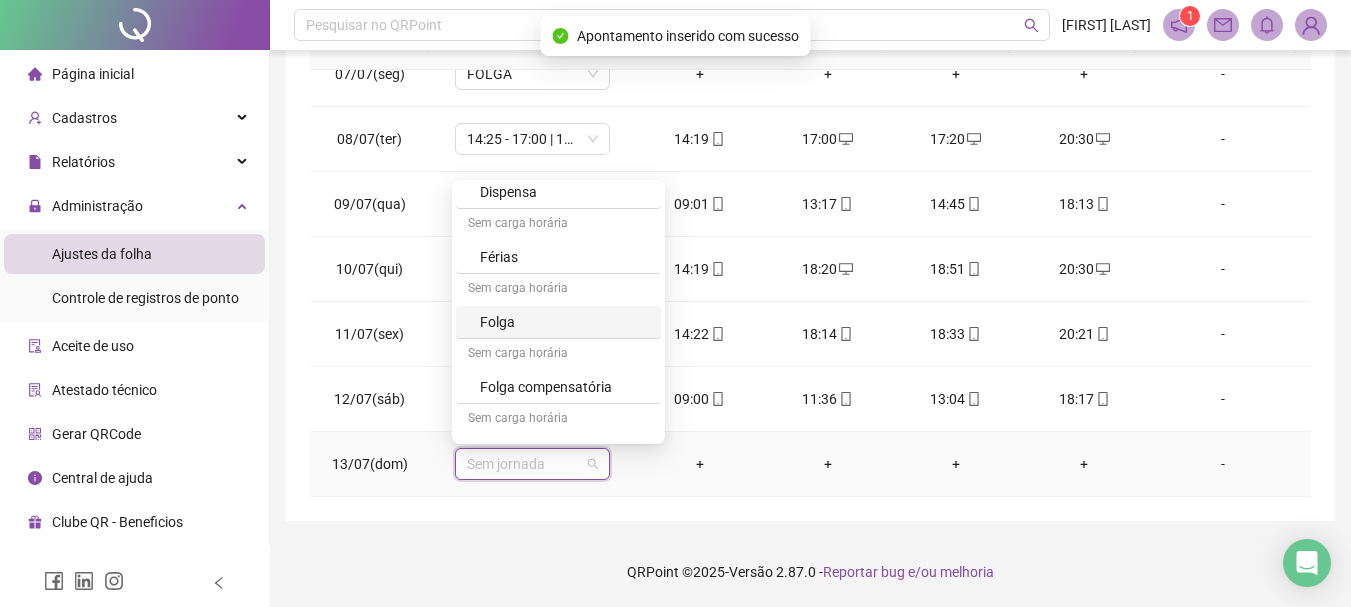 click on "Folga" at bounding box center (564, 322) 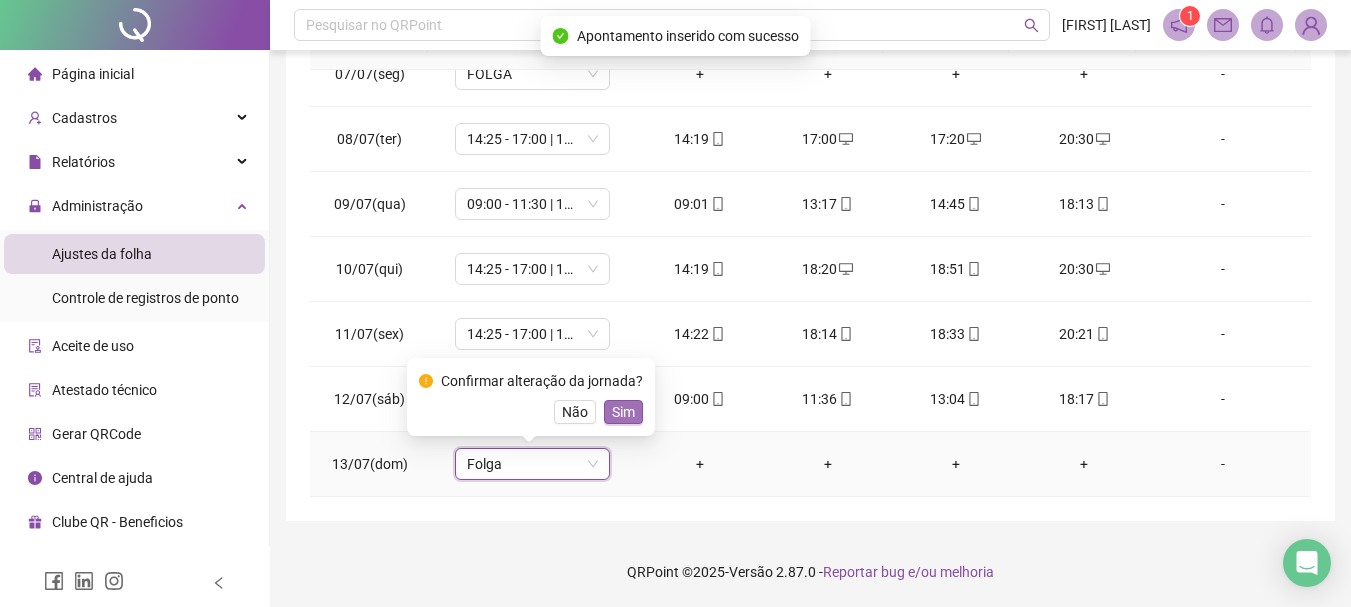 click on "Sim" at bounding box center (623, 412) 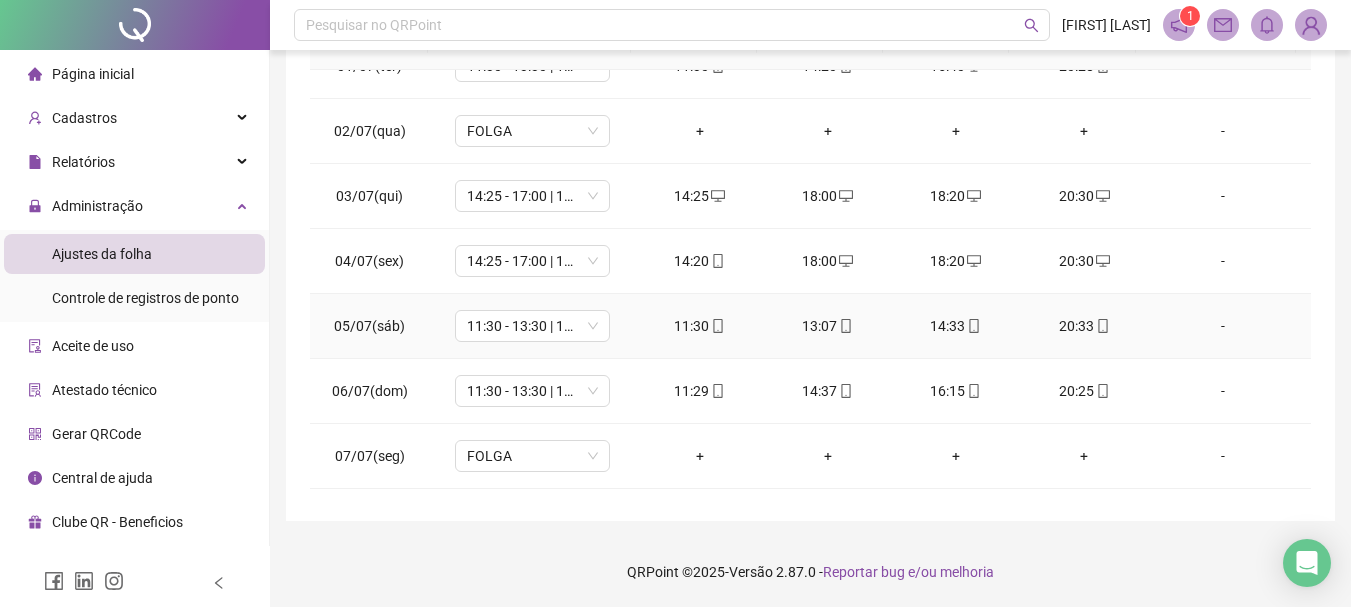 scroll, scrollTop: 0, scrollLeft: 0, axis: both 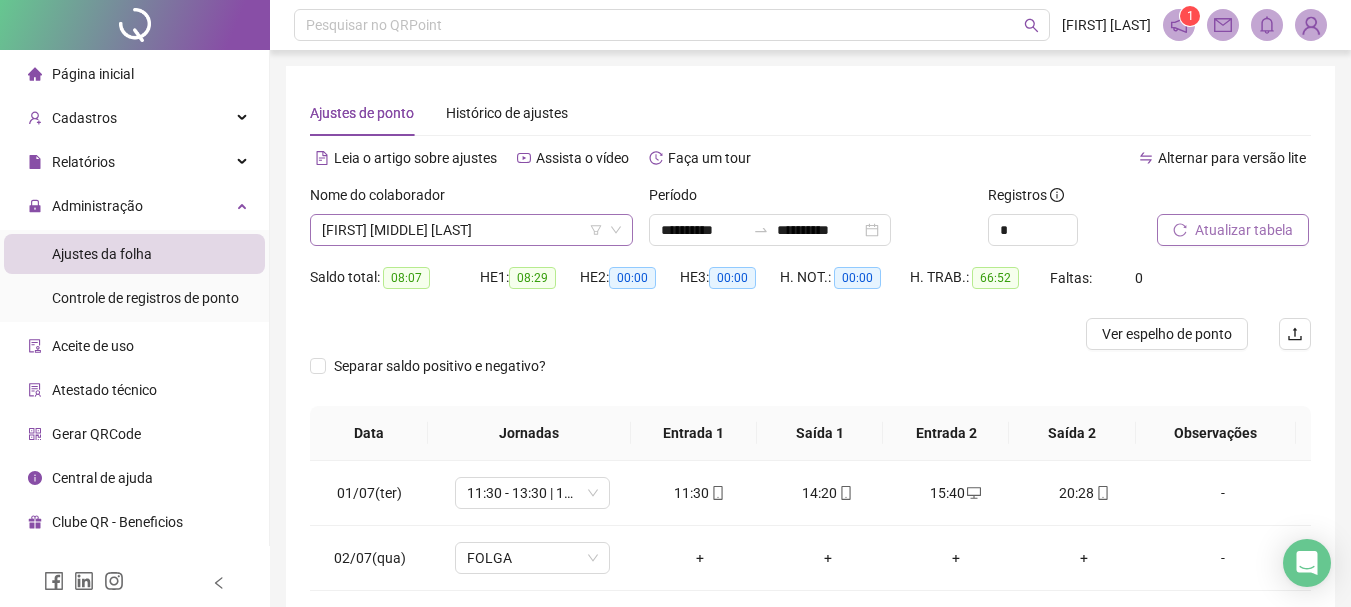 click on "[FIRST] [MIDDLE] [LAST]" at bounding box center [471, 230] 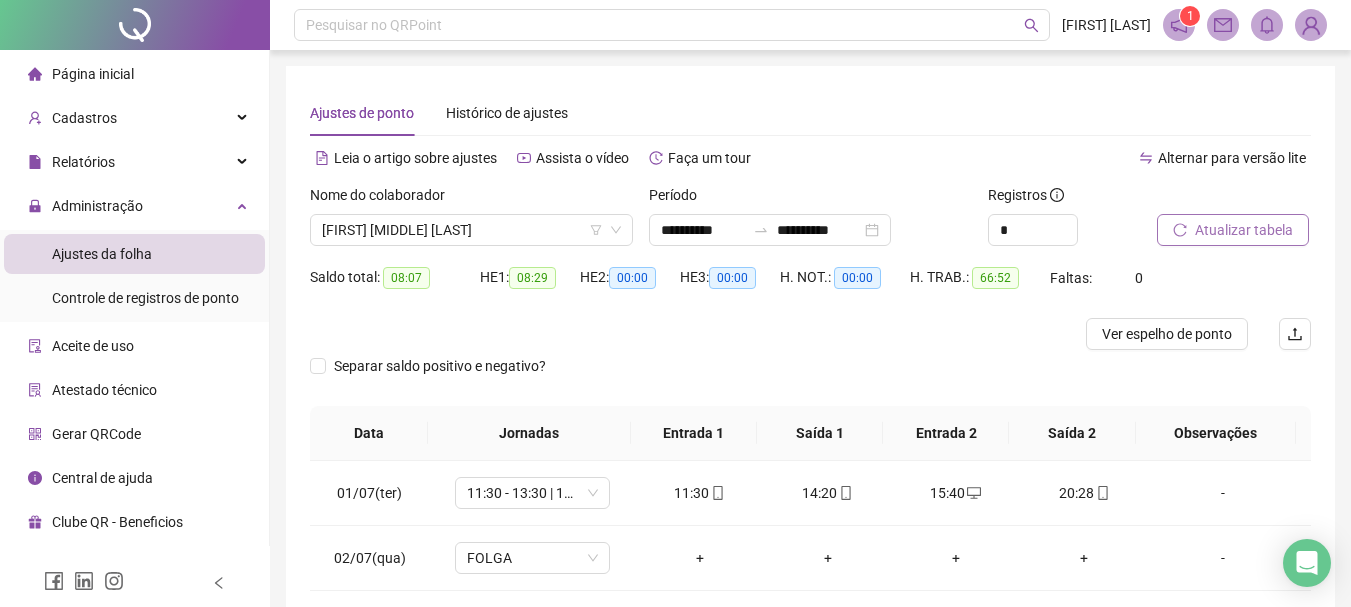 click on "Alternar para versão lite" at bounding box center (1061, 158) 